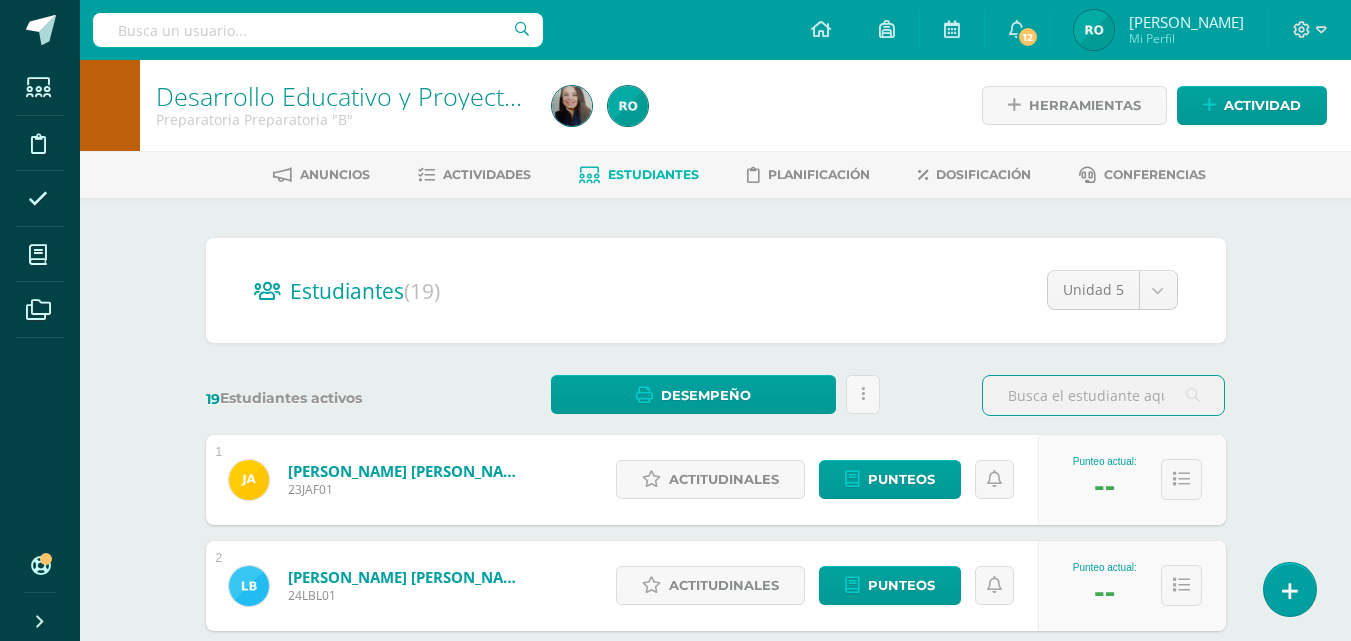 scroll, scrollTop: 0, scrollLeft: 0, axis: both 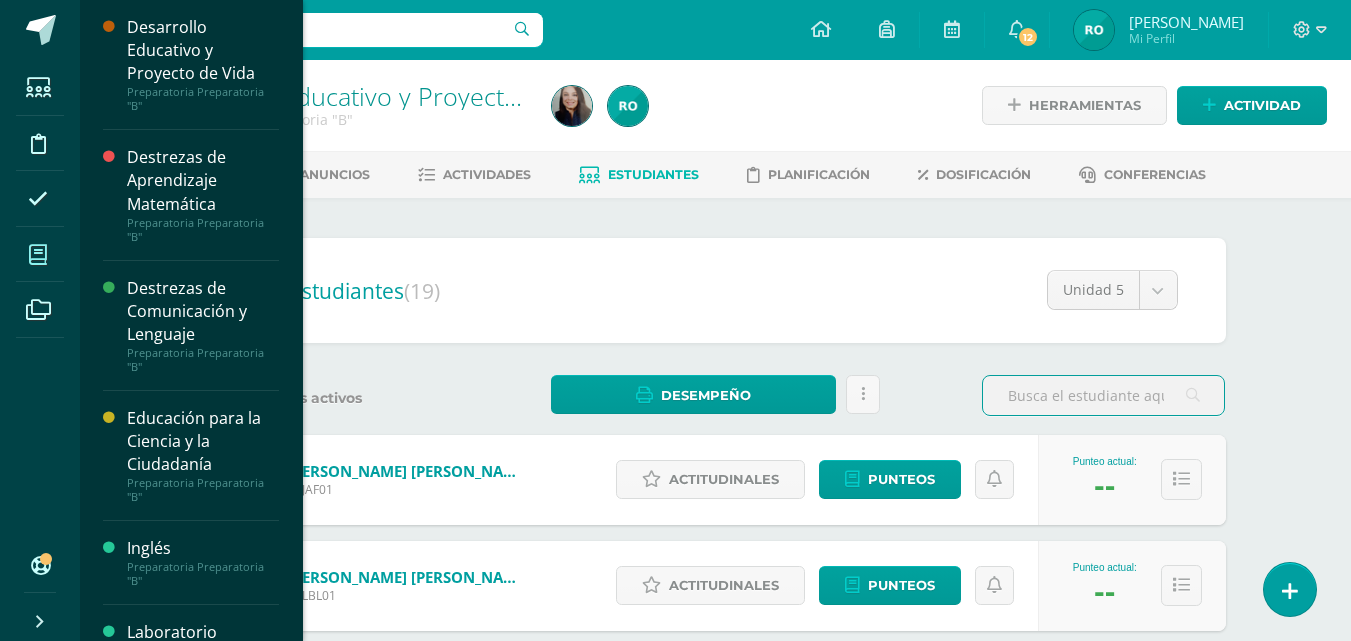 click at bounding box center (38, 254) 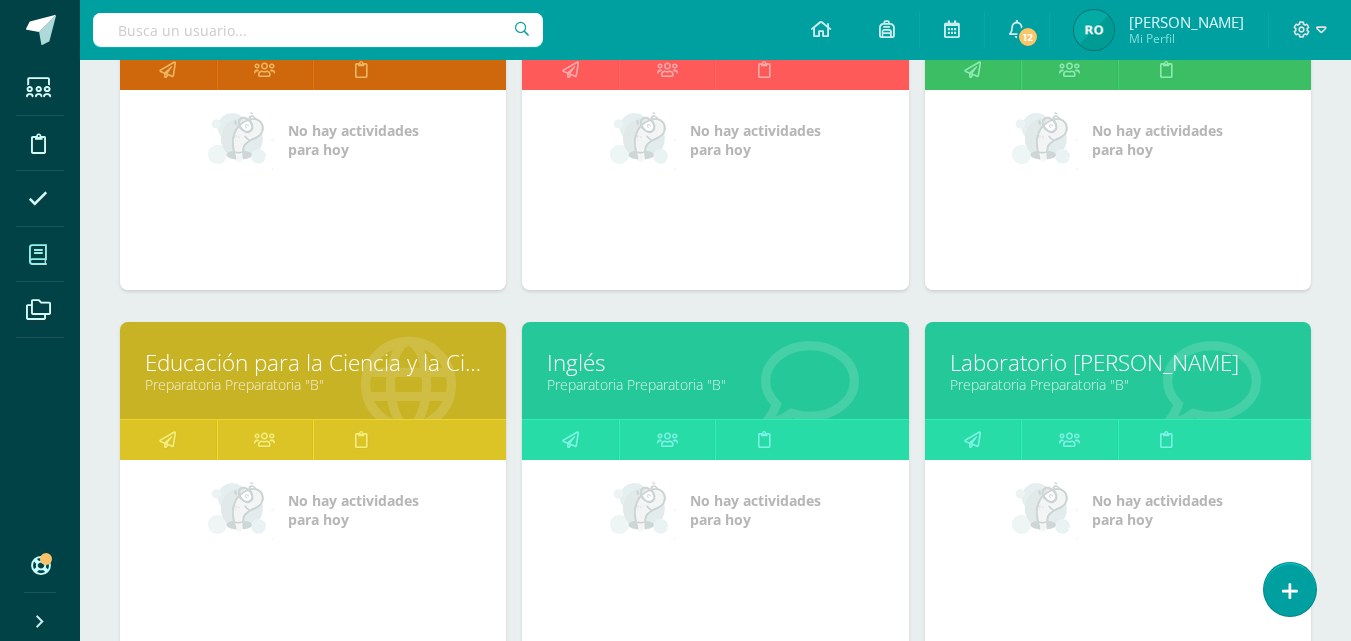 scroll, scrollTop: 300, scrollLeft: 0, axis: vertical 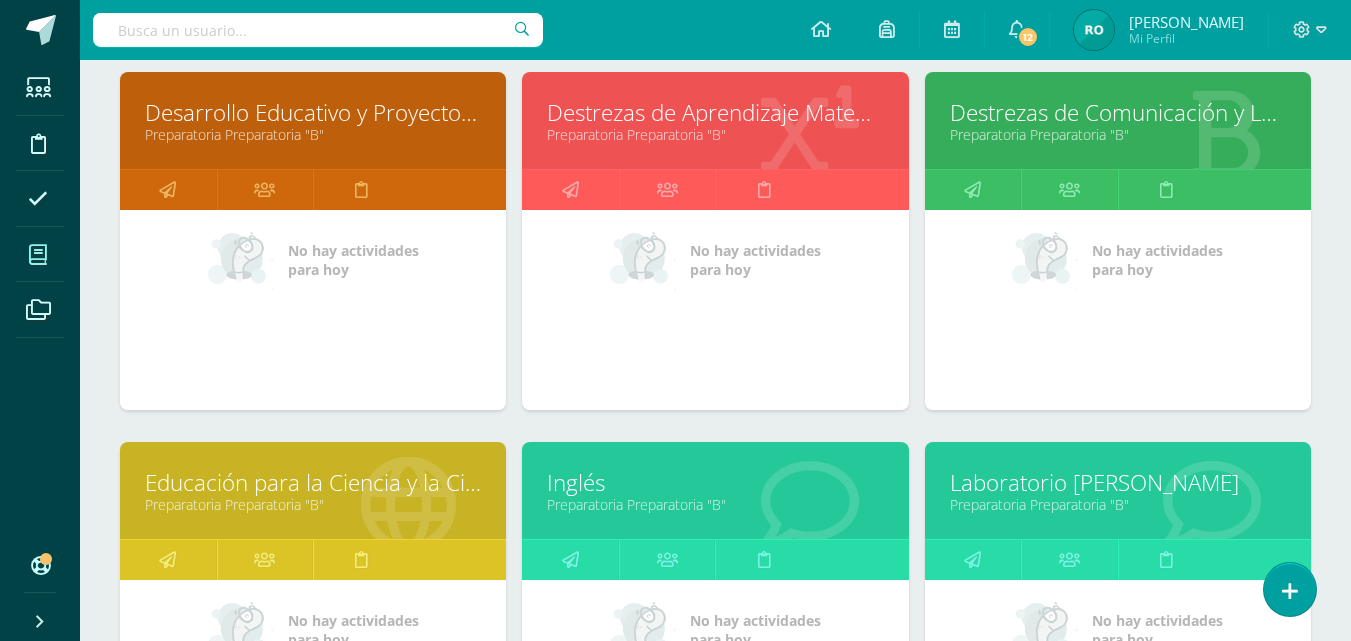 click on "Preparatoria Preparatoria "B"" at bounding box center (313, 134) 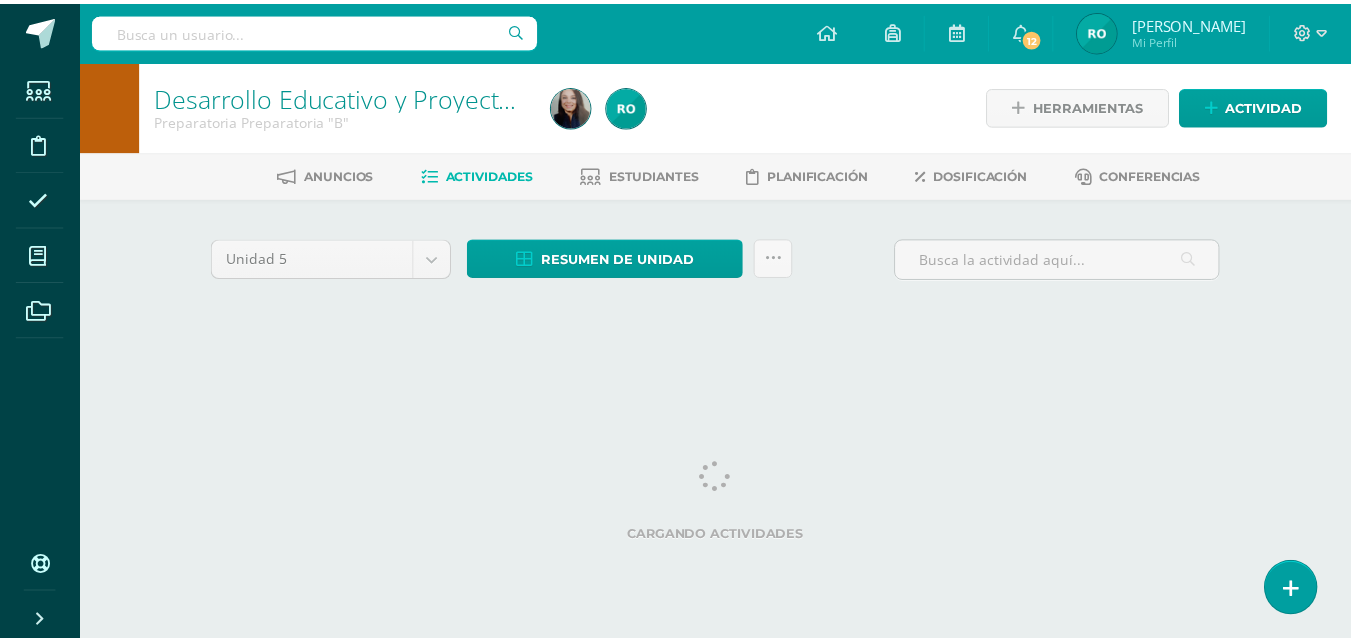 scroll, scrollTop: 0, scrollLeft: 0, axis: both 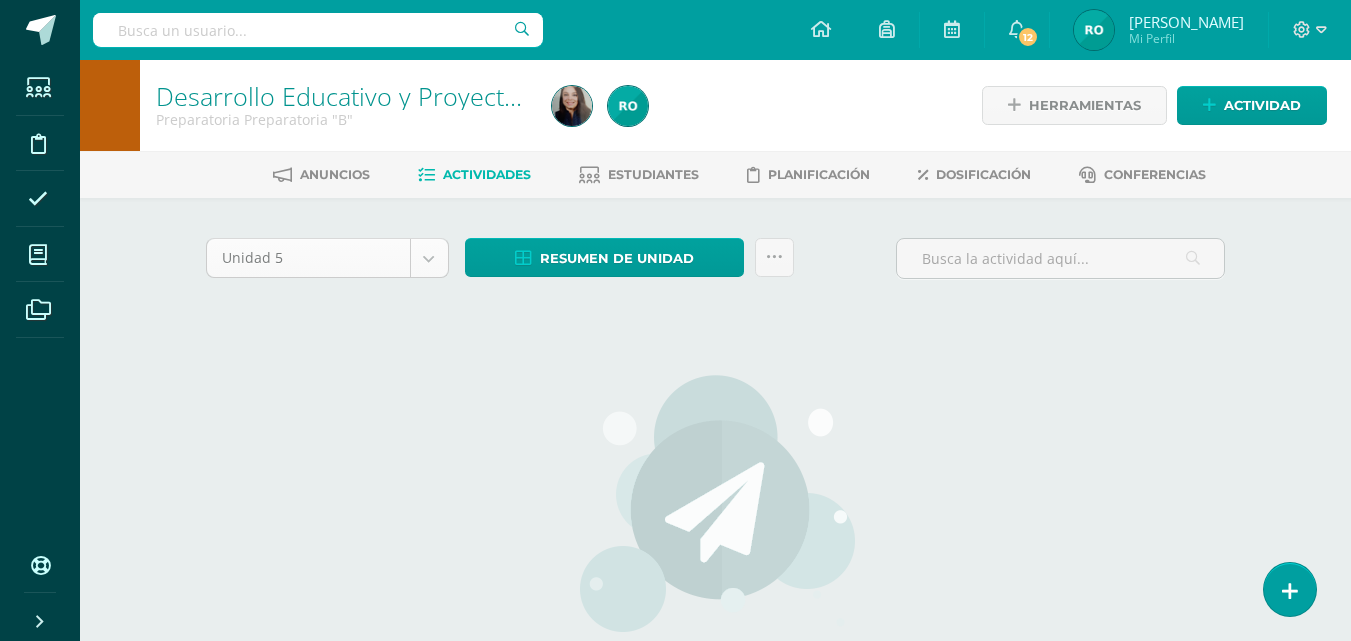 click on "Estudiantes Disciplina Asistencia Mis cursos Archivos Soporte
Centro de ayuda
Últimas actualizaciones
10+ Cerrar panel
Desarrollo Educativo y Proyecto de Vida
Preparatoria
Preparatoria
"B"
Actividades Estudiantes Planificación Dosificación
Destrezas de Aprendizaje Matemática
Preparatoria
Preparatoria
"B"
Actividades Estudiantes Planificación Dosificación
Destrezas de Comunicación y Lenguaje
Preparatoria
Preparatoria
"B"
Actividades Estudiantes Planificación Dosificación Actividades Estudiantes 12 1" at bounding box center [675, 429] 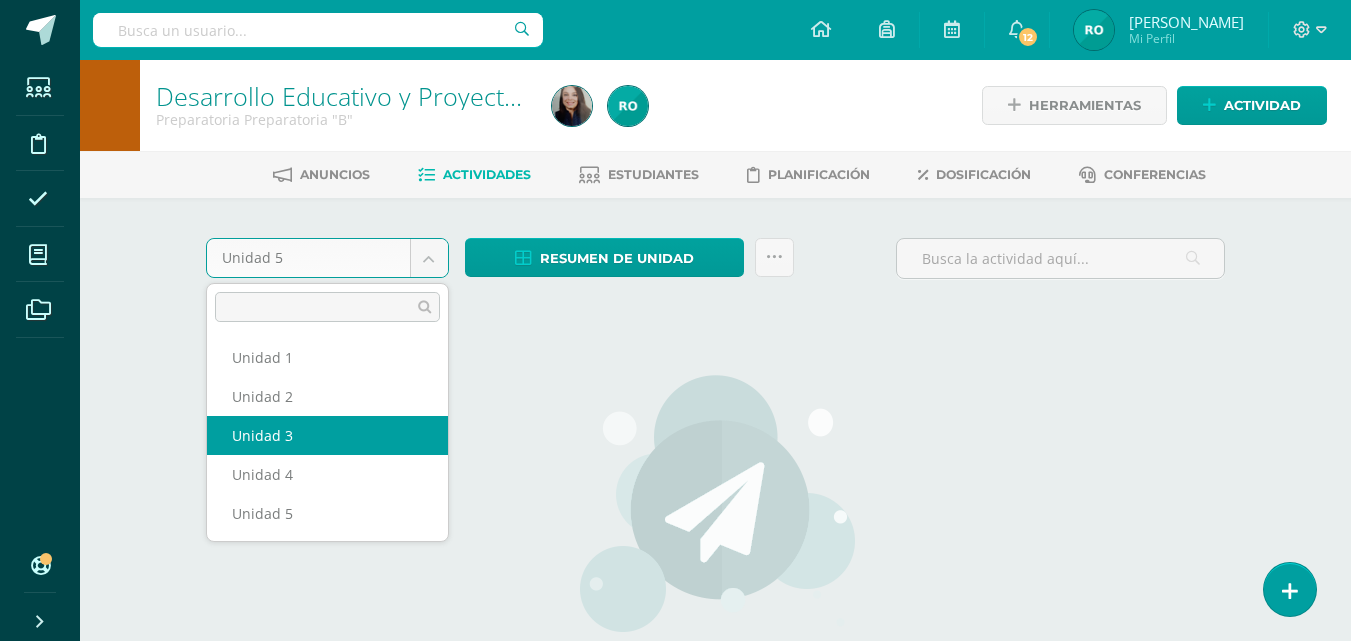 select on "Unidad 3" 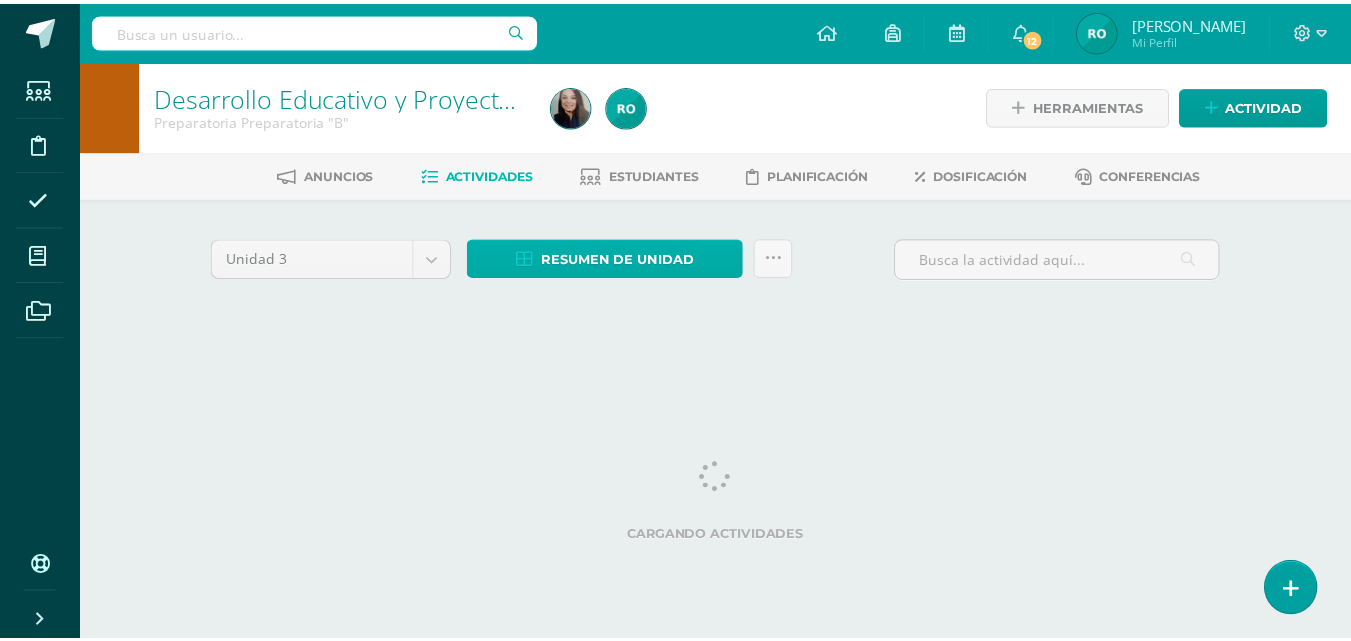 scroll, scrollTop: 0, scrollLeft: 0, axis: both 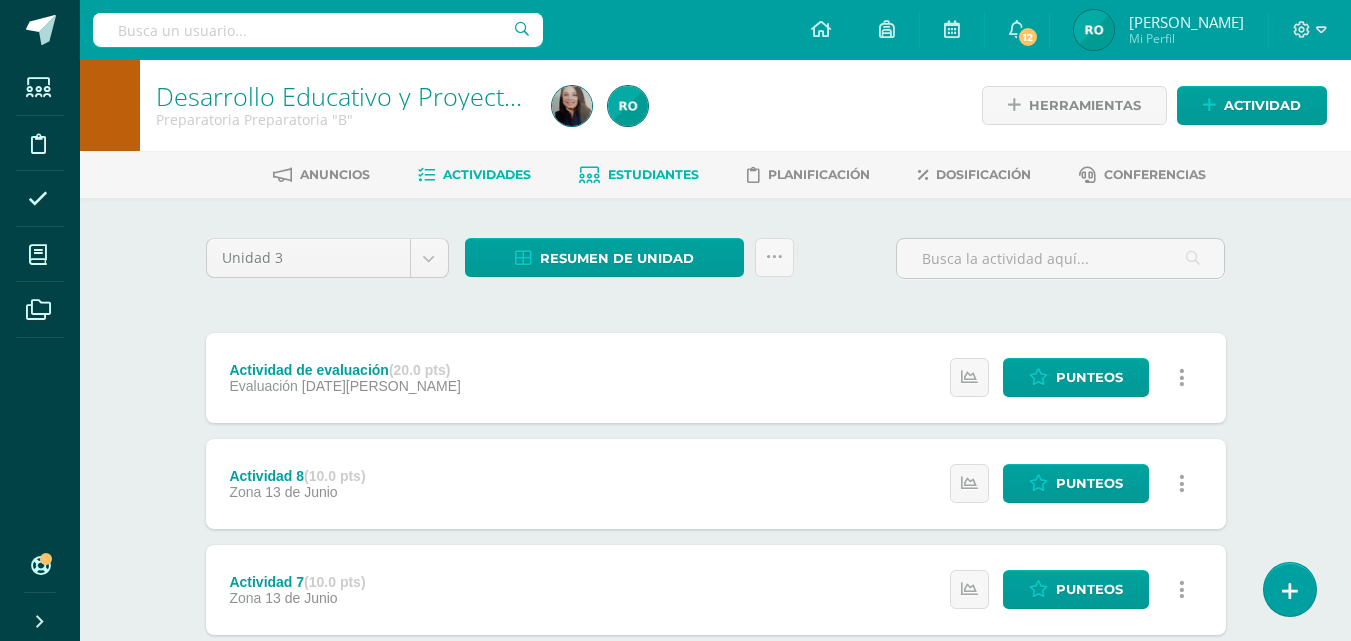click on "Estudiantes" at bounding box center [653, 174] 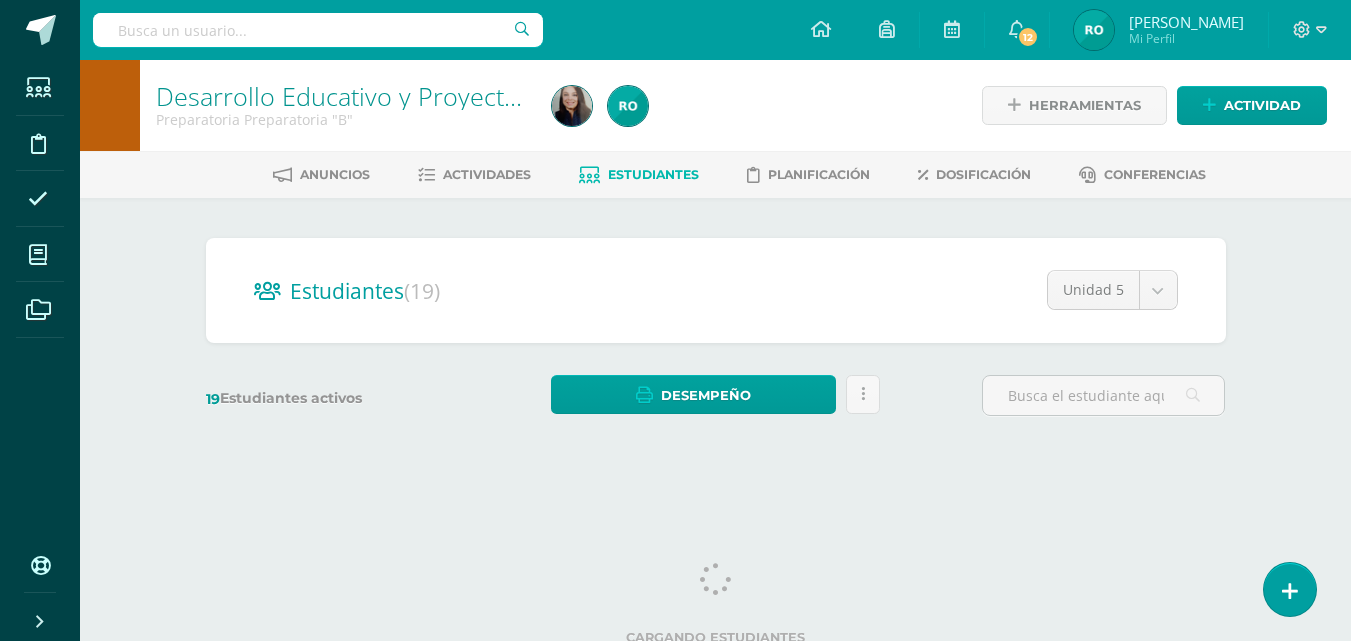 scroll, scrollTop: 0, scrollLeft: 0, axis: both 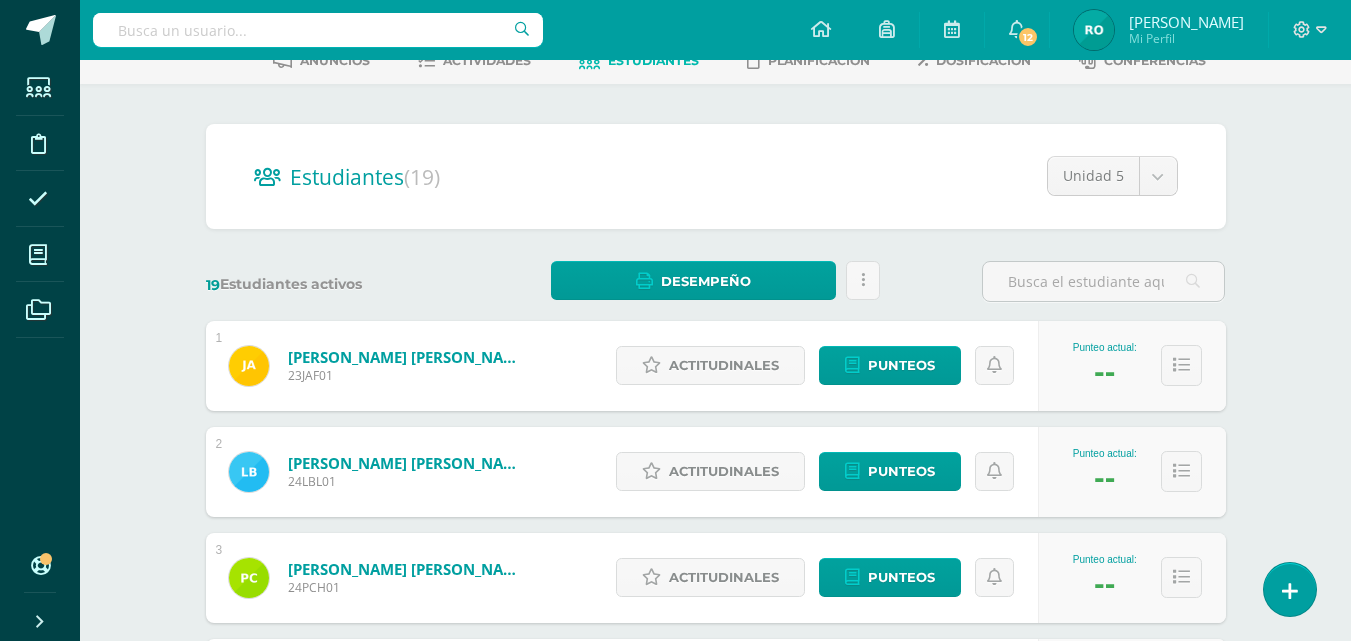 click on "Estudiantes Disciplina Asistencia Mis cursos Archivos Soporte
Centro de ayuda
Últimas actualizaciones
10+ Cerrar panel
Desarrollo Educativo y Proyecto de Vida
Preparatoria
Preparatoria
"B"
Actividades Estudiantes Planificación Dosificación
Destrezas de Aprendizaje Matemática
Preparatoria
Preparatoria
"B"
Actividades Estudiantes Planificación Dosificación
Destrezas de Comunicación y Lenguaje
Preparatoria
Preparatoria
"B"
Actividades Estudiantes Planificación Dosificación Actividades Estudiantes 12 1" at bounding box center [675, 688] 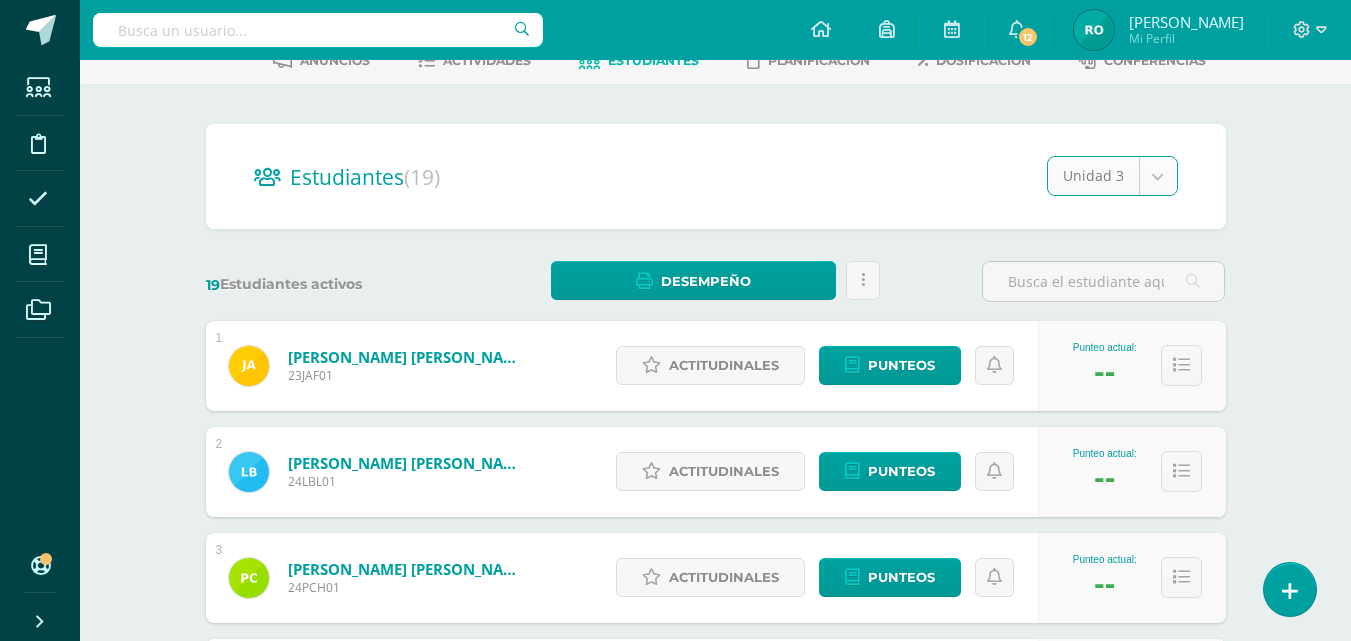 select on "/dashboard/teacher/section/3773/students/?unit=165159" 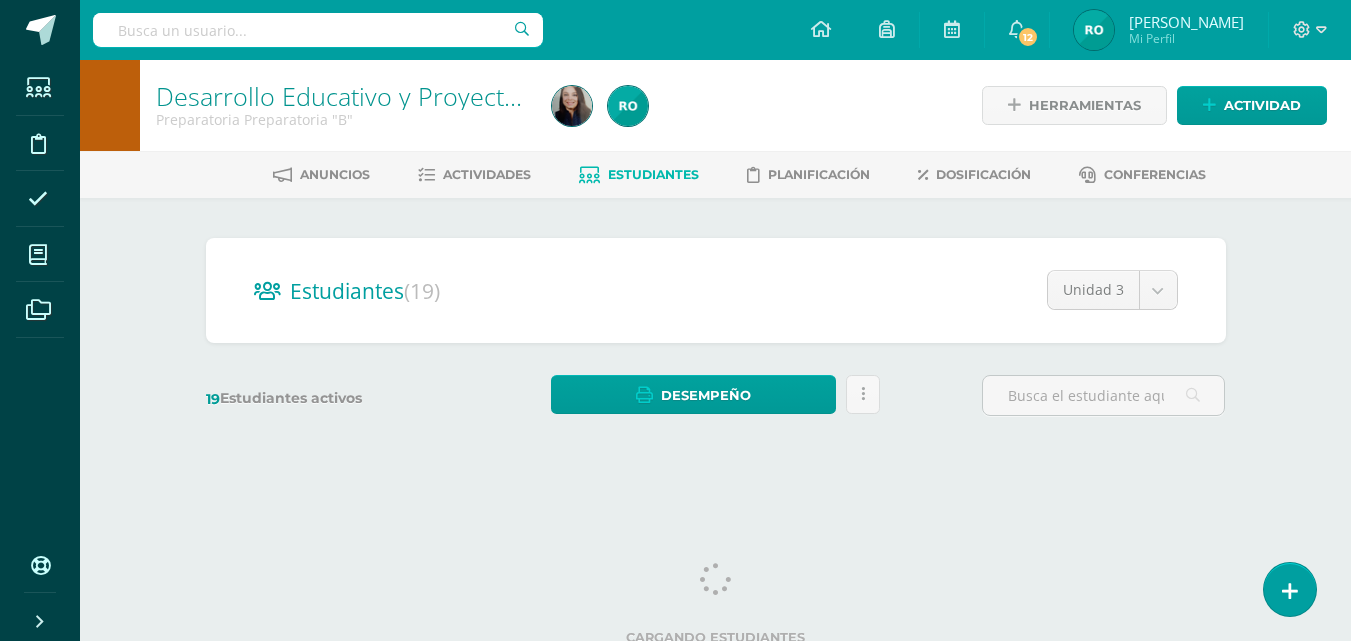 scroll, scrollTop: 0, scrollLeft: 0, axis: both 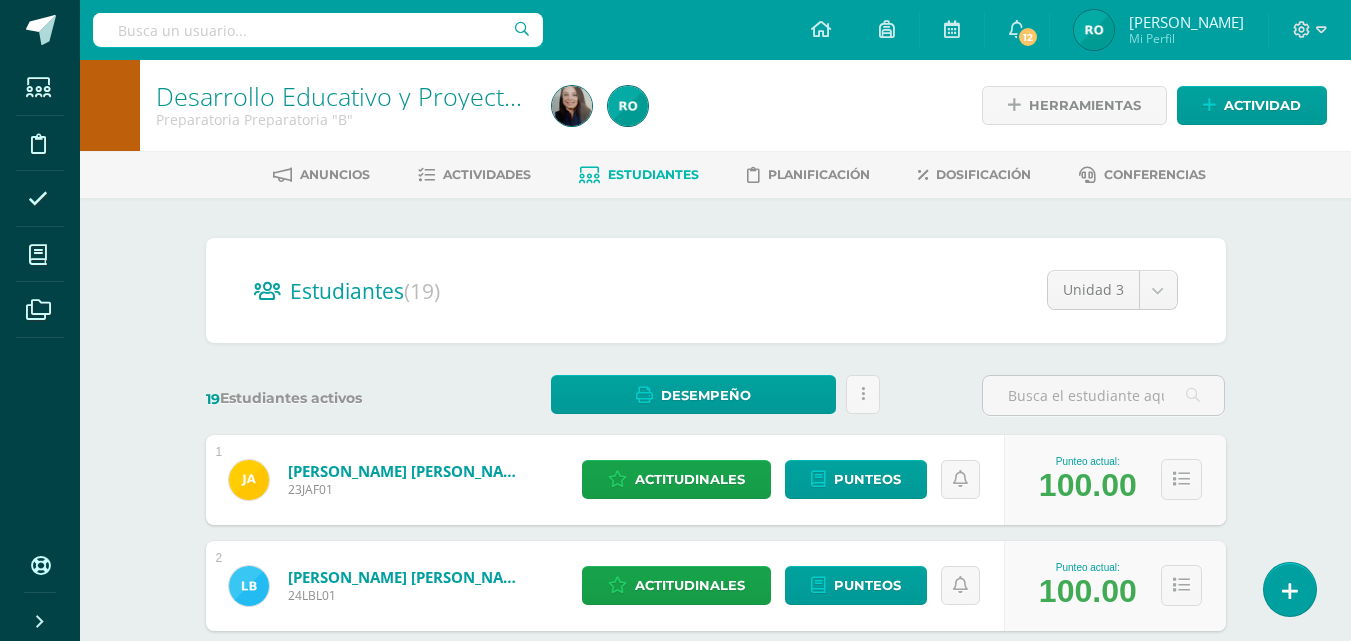 drag, startPoint x: 1358, startPoint y: 108, endPoint x: 1365, endPoint y: 212, distance: 104.23531 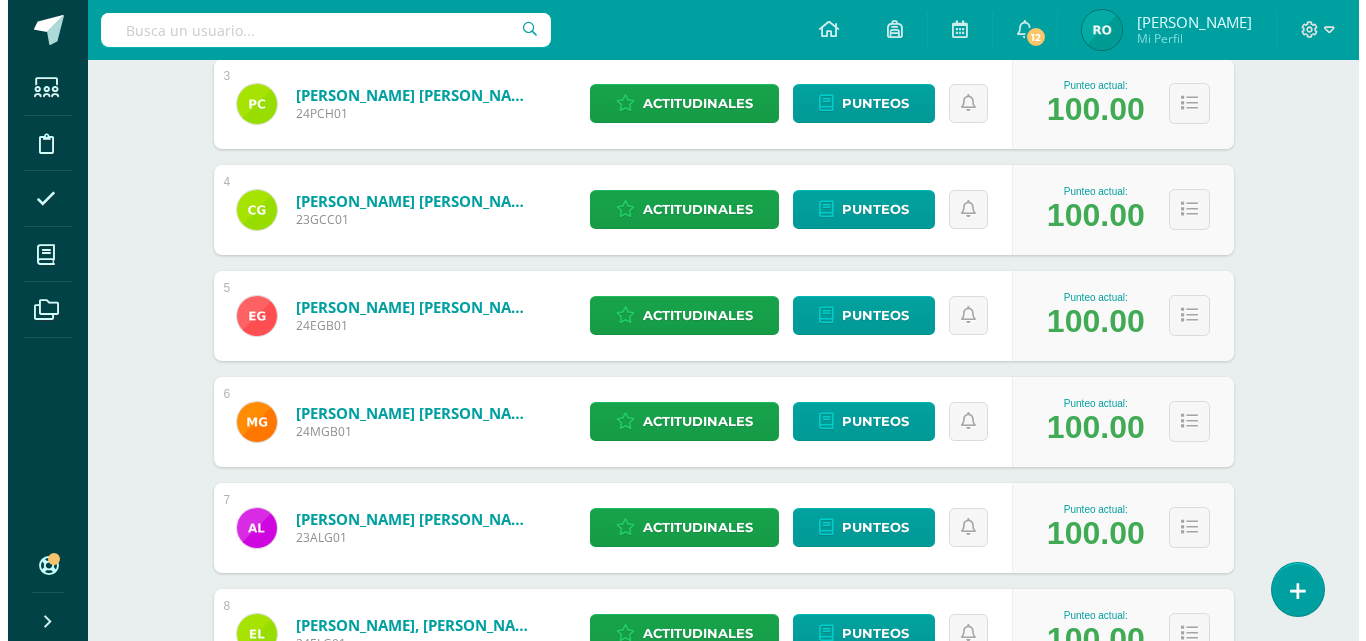 scroll, scrollTop: 964, scrollLeft: 0, axis: vertical 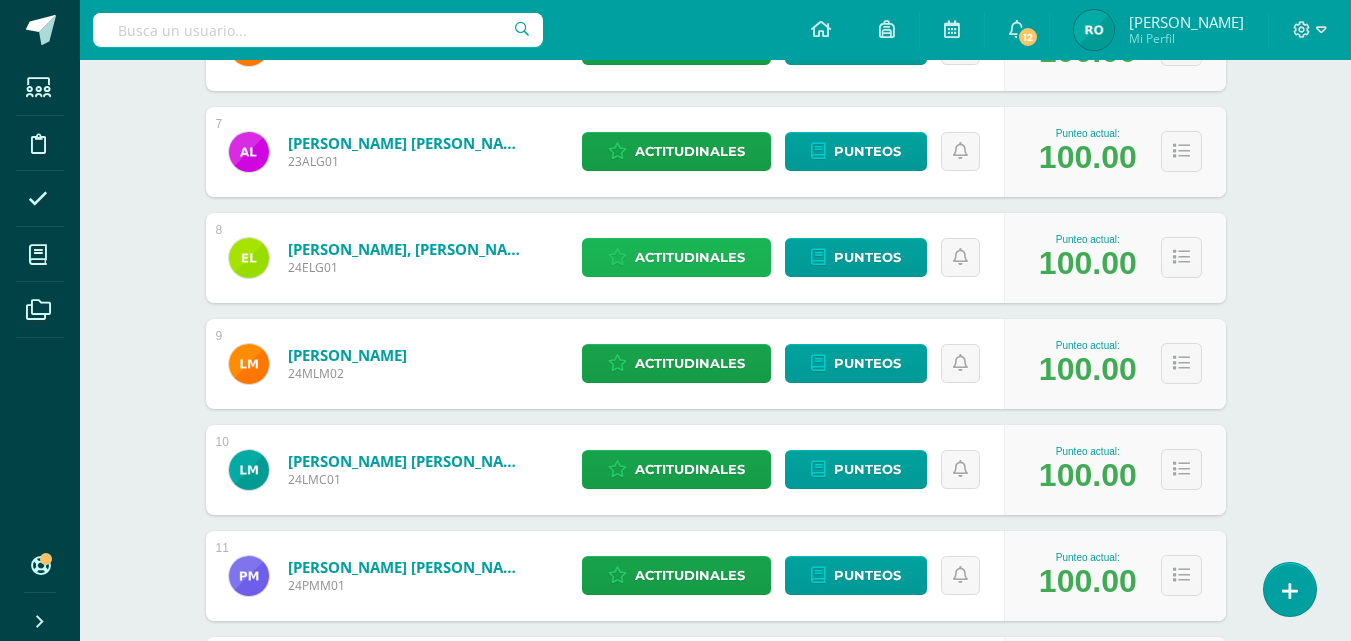click on "Actitudinales" at bounding box center (690, 257) 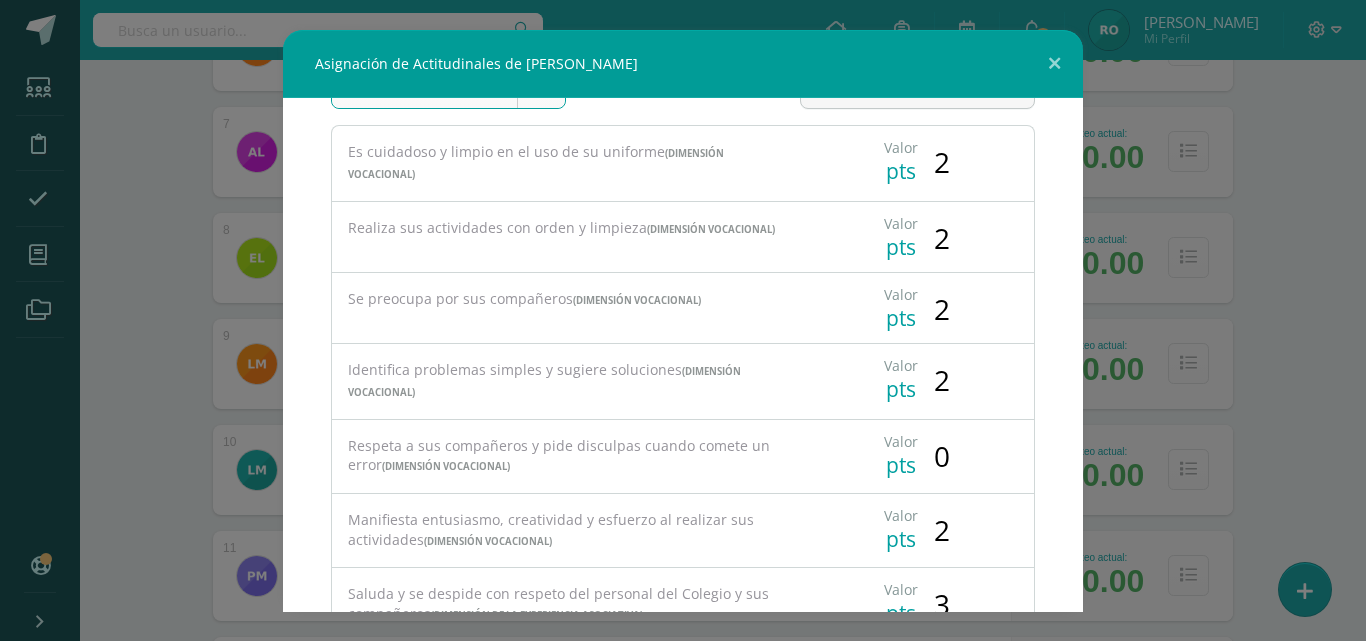 scroll, scrollTop: 0, scrollLeft: 0, axis: both 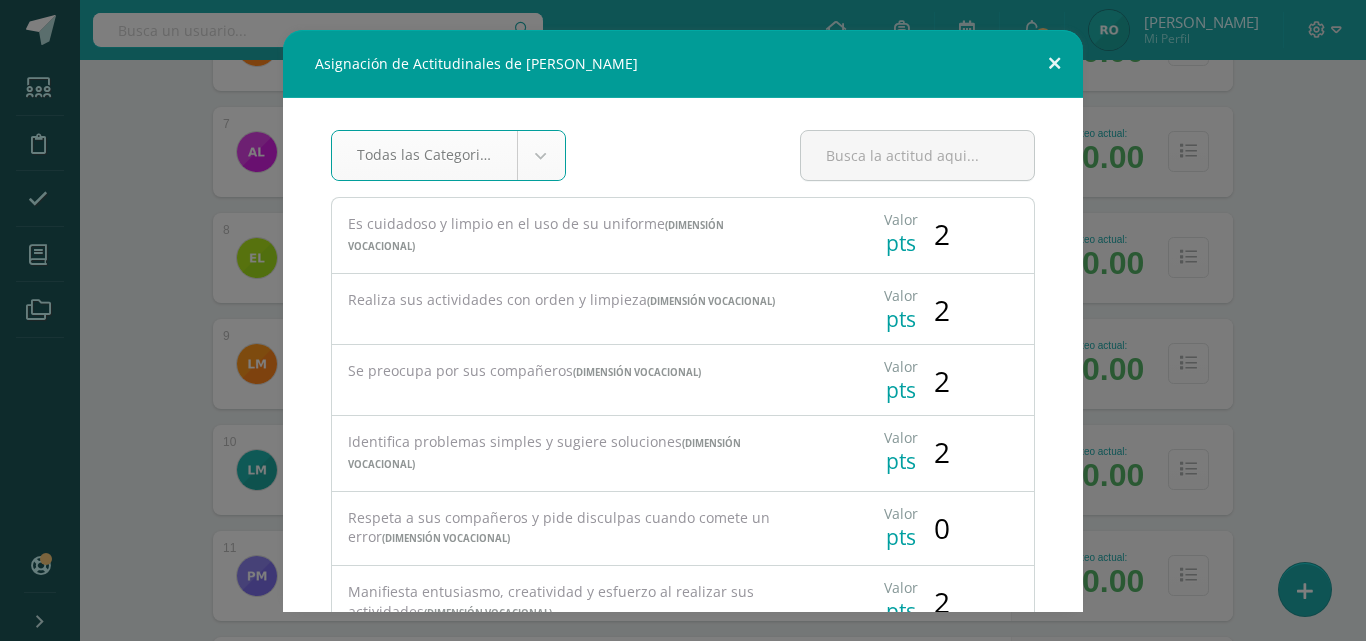 click at bounding box center (1054, 64) 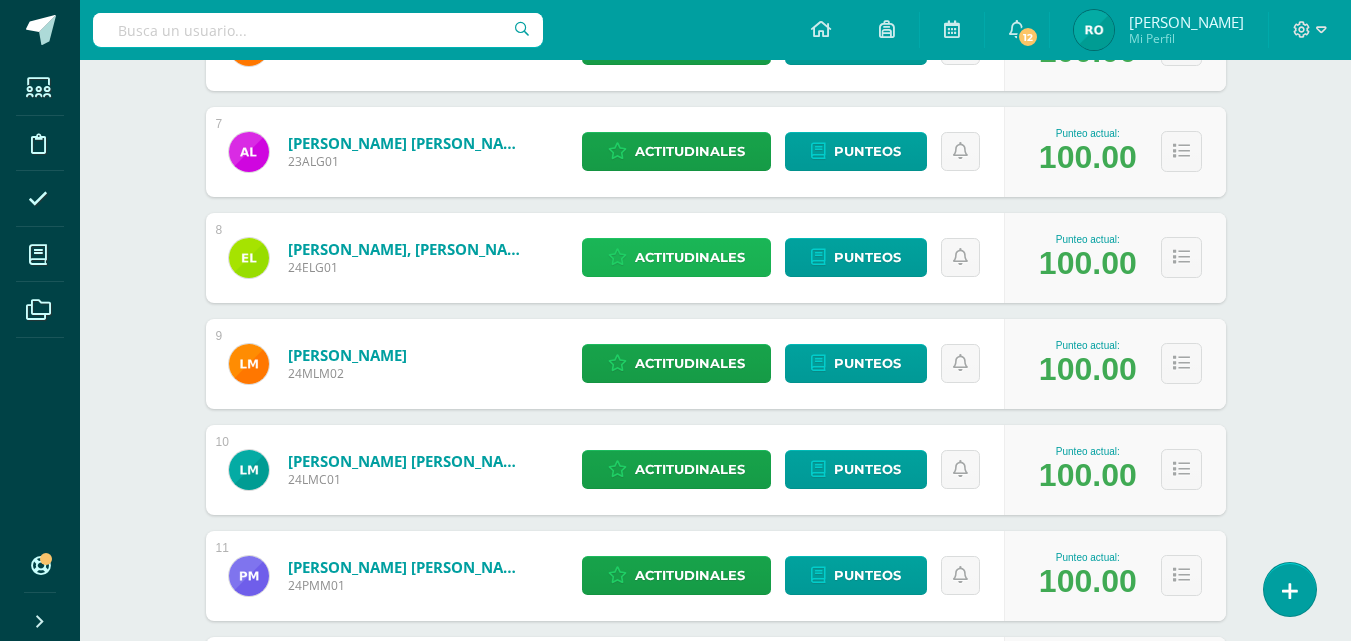 click on "Actitudinales" at bounding box center [690, 257] 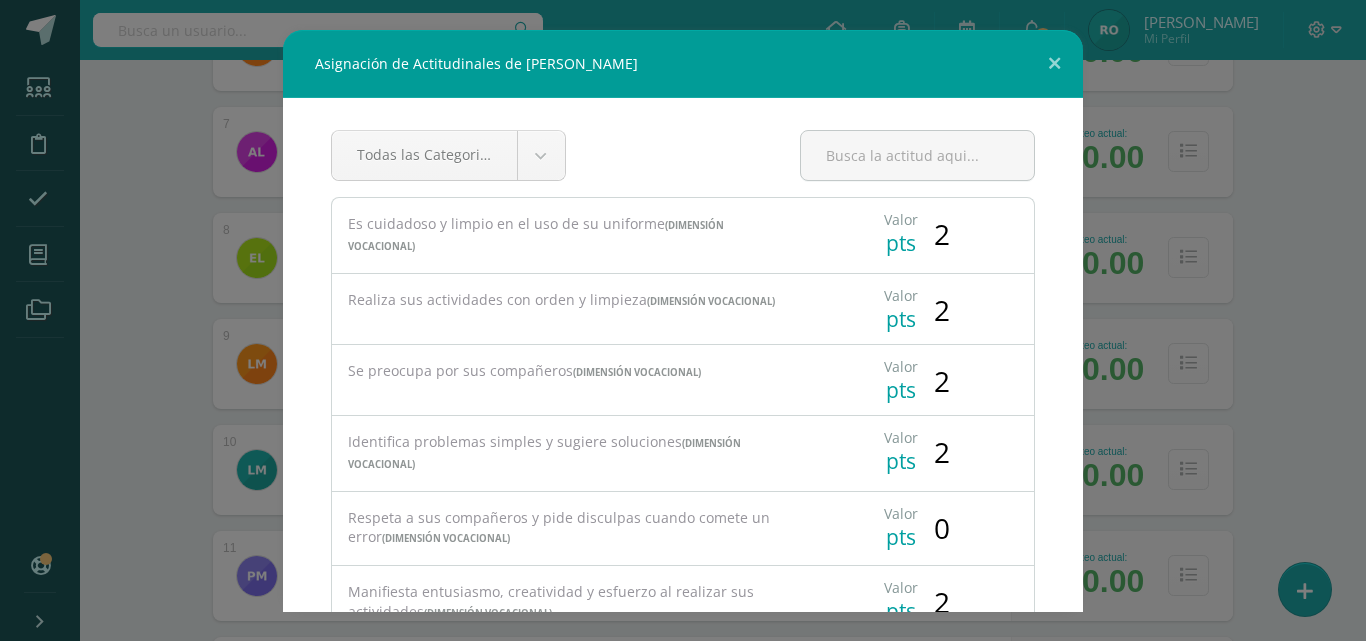 click on "Es cuidadoso y limpio en el uso de su uniforme
(Dimensión Vocacional)" at bounding box center [566, 235] 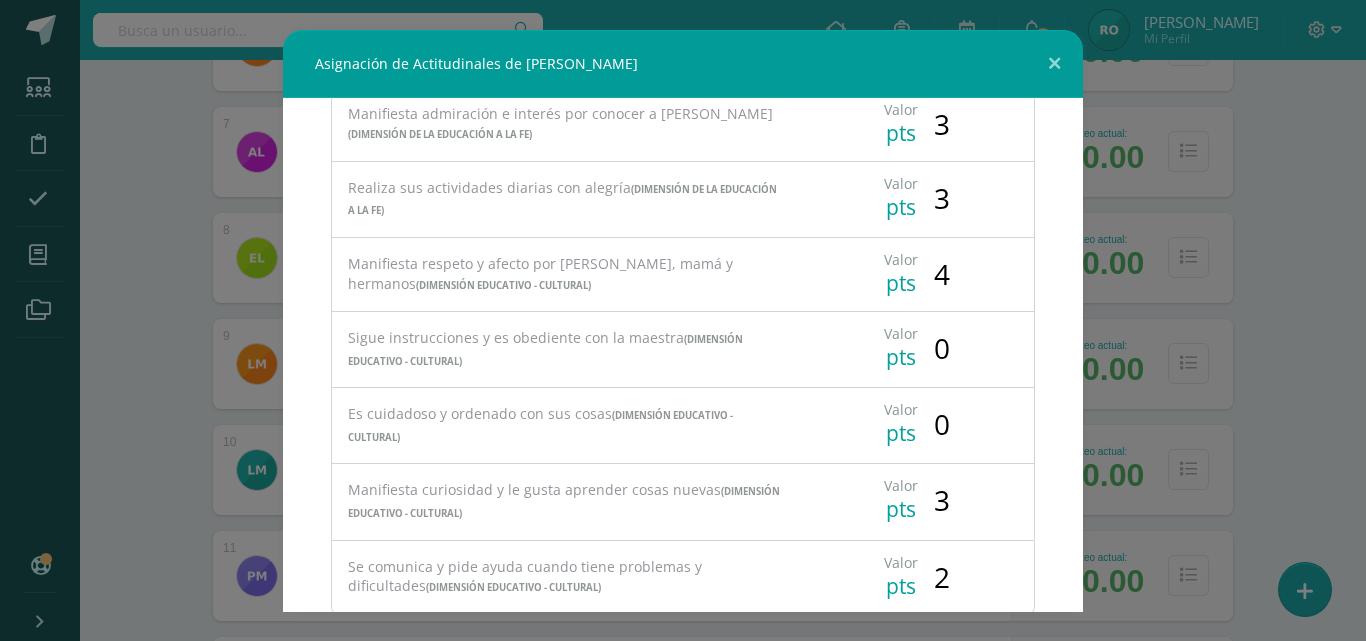 scroll, scrollTop: 1295, scrollLeft: 0, axis: vertical 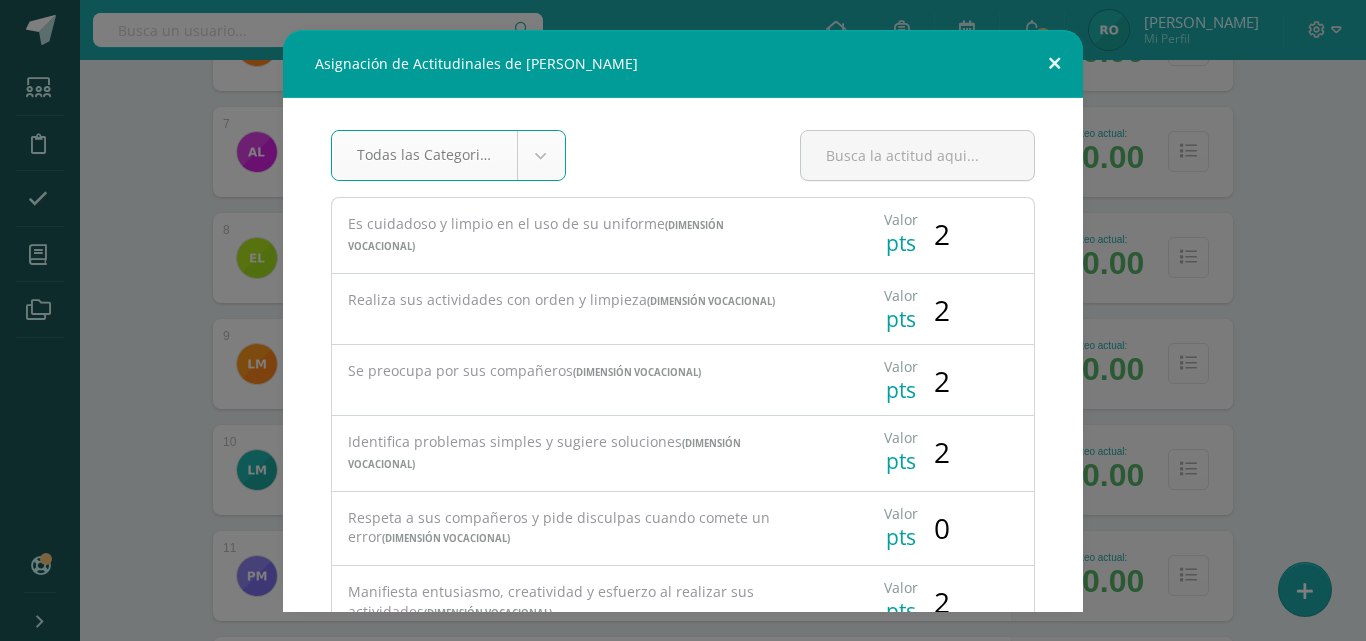 click at bounding box center [1054, 64] 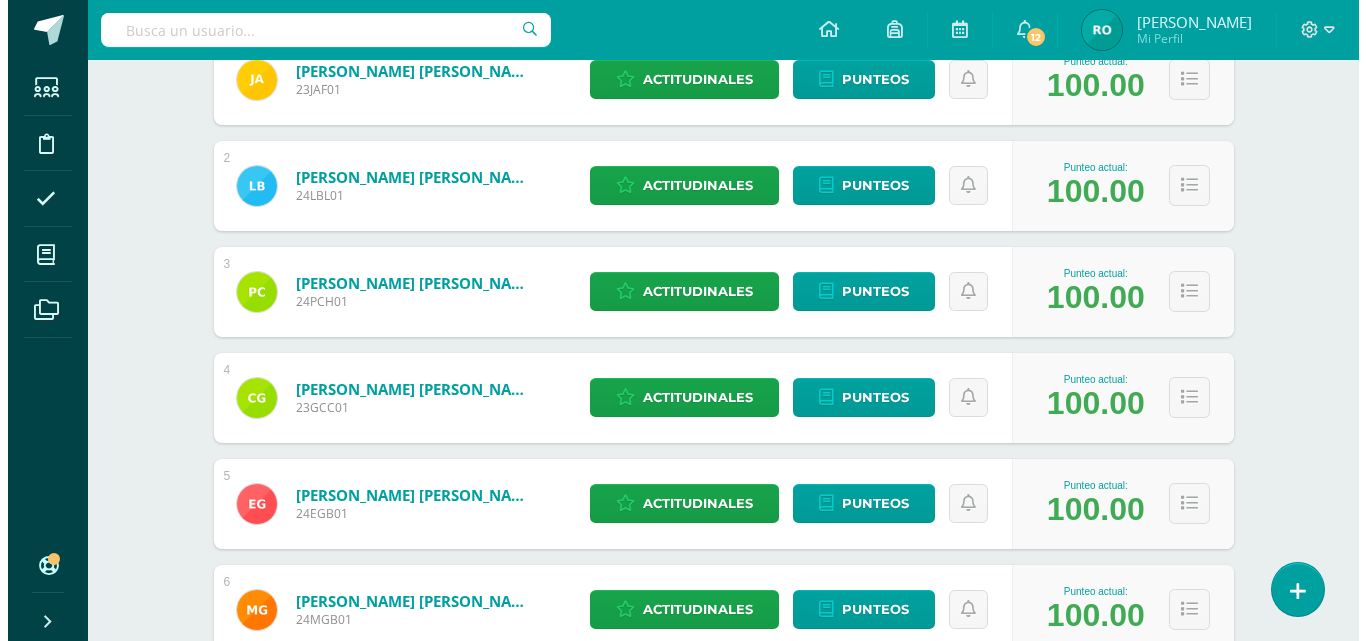 scroll, scrollTop: 600, scrollLeft: 0, axis: vertical 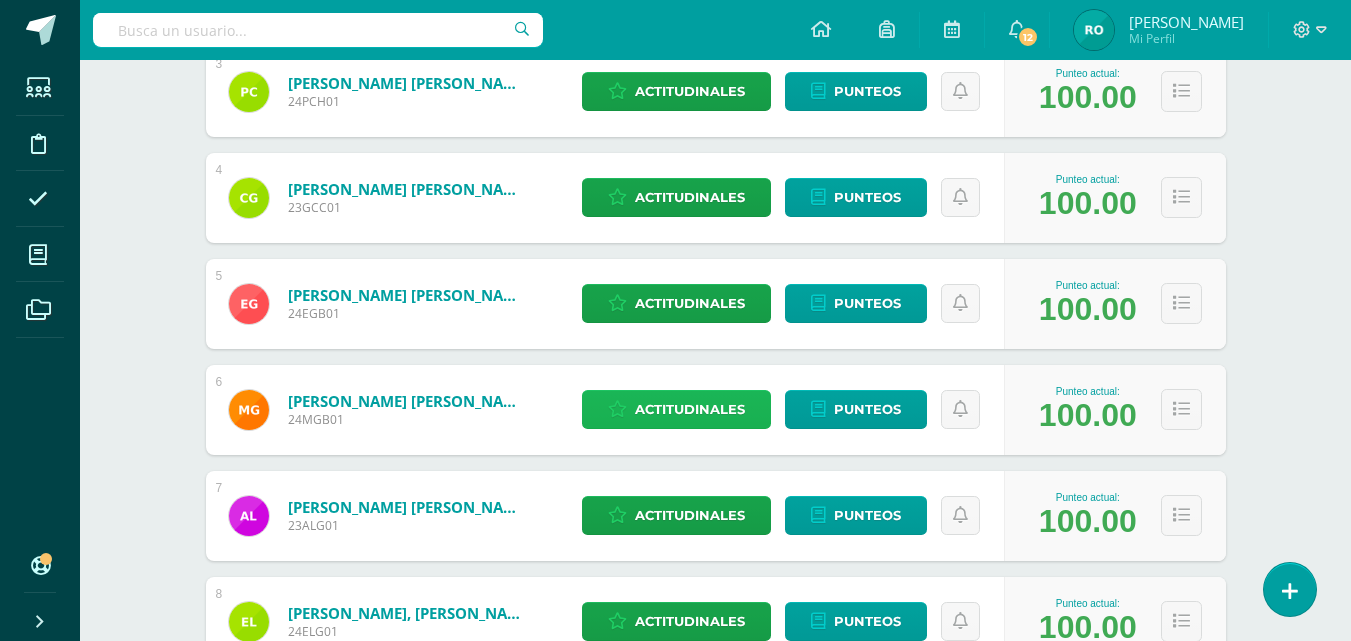 click on "Actitudinales" at bounding box center [690, 409] 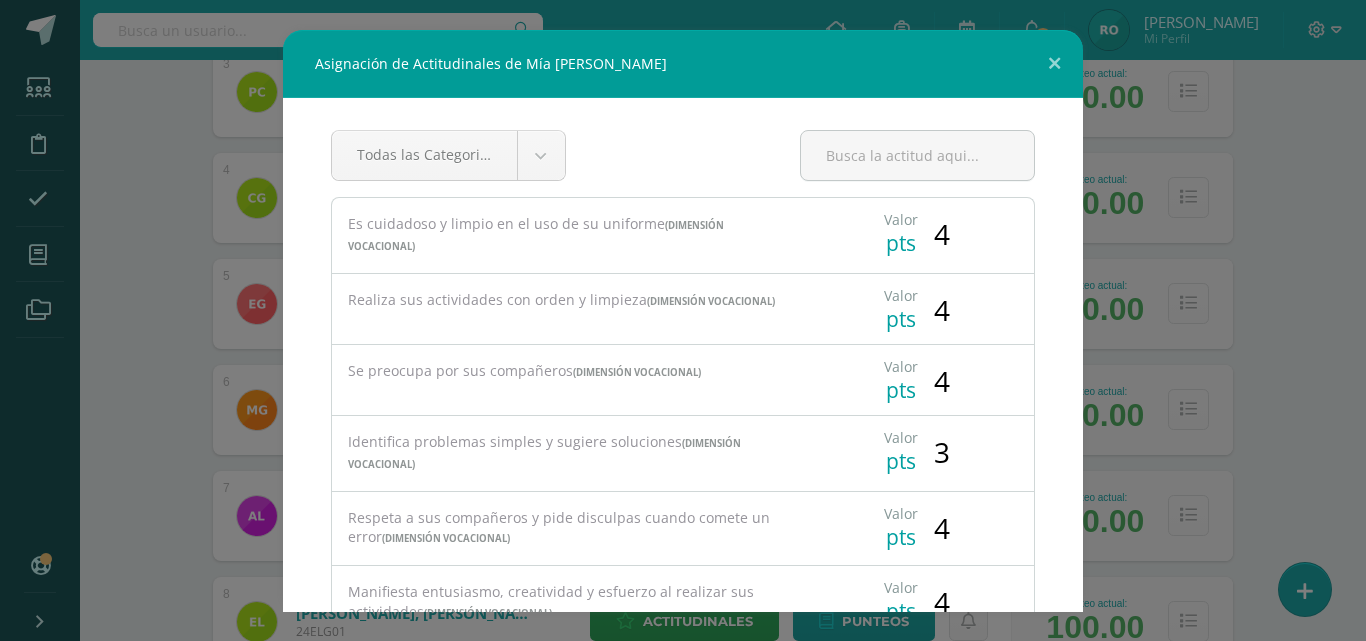 click on "Es cuidadoso y limpio en el uso de su uniforme
(Dimensión Vocacional)
Valor
pts
4
4" at bounding box center (683, 1029) 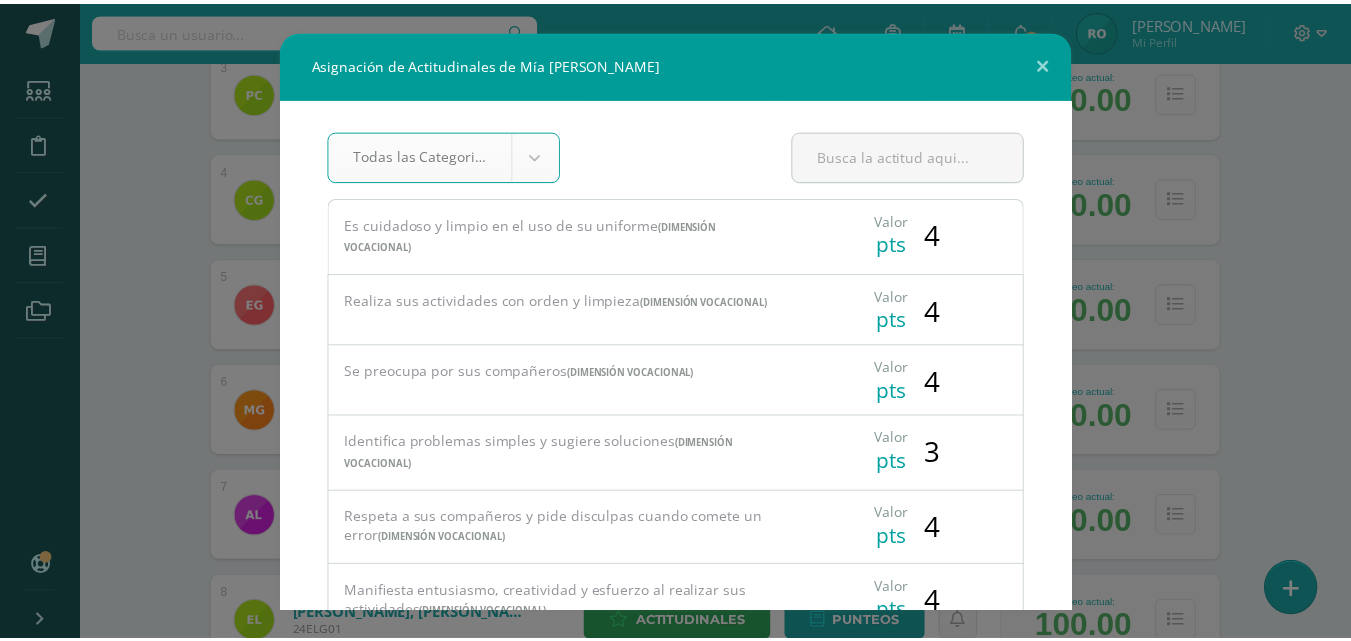 scroll, scrollTop: 1295, scrollLeft: 0, axis: vertical 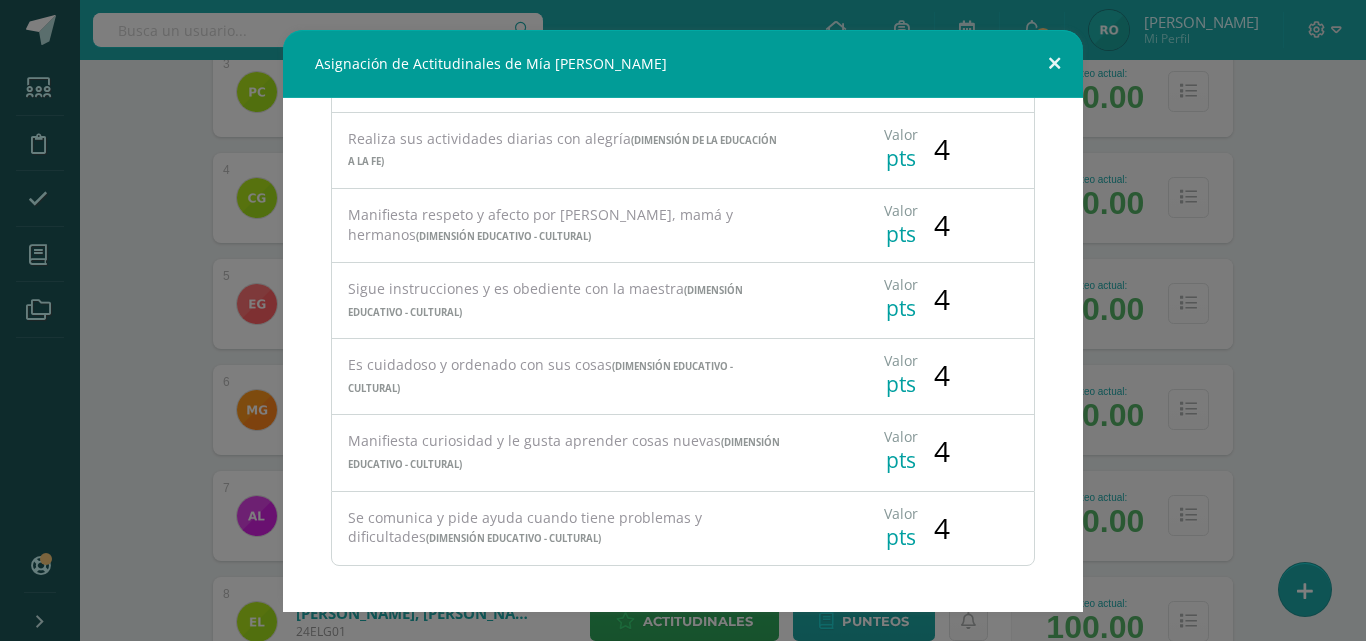 click at bounding box center [1054, 64] 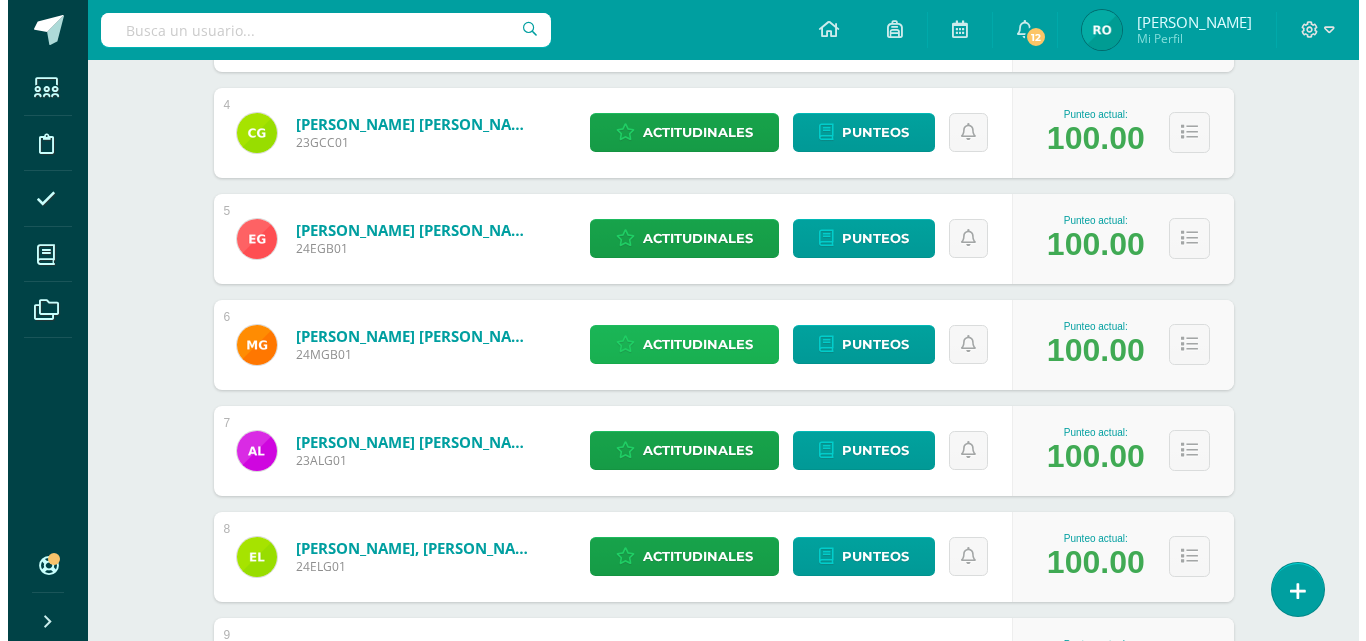 scroll, scrollTop: 700, scrollLeft: 0, axis: vertical 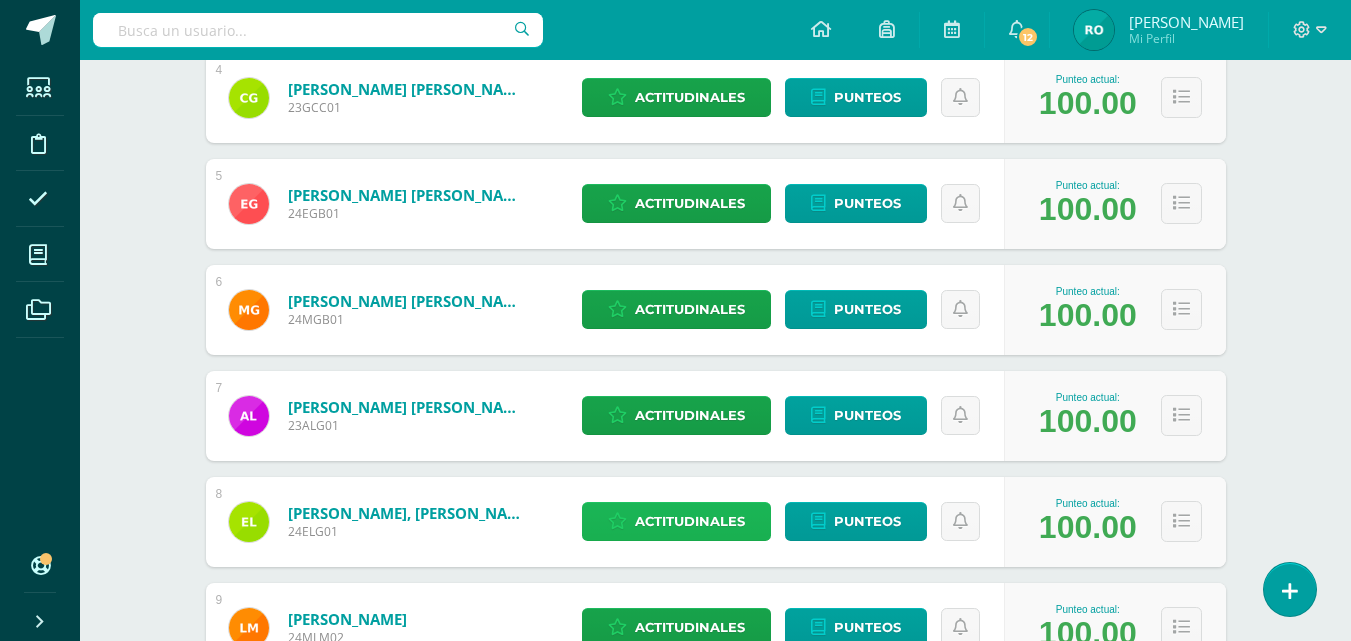 click on "Actitudinales" at bounding box center (690, 521) 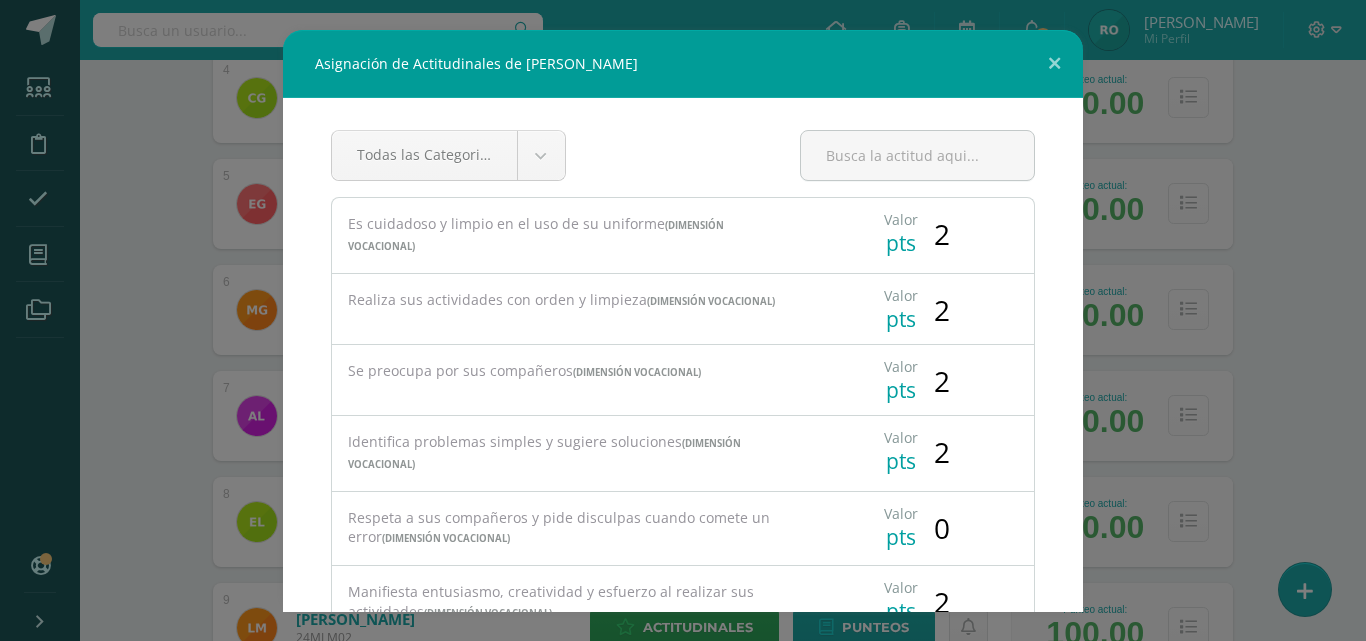 click on "Respeta a sus compañeros y pide disculpas cuando comete un error
(Dimensión Vocacional)" at bounding box center [566, 528] 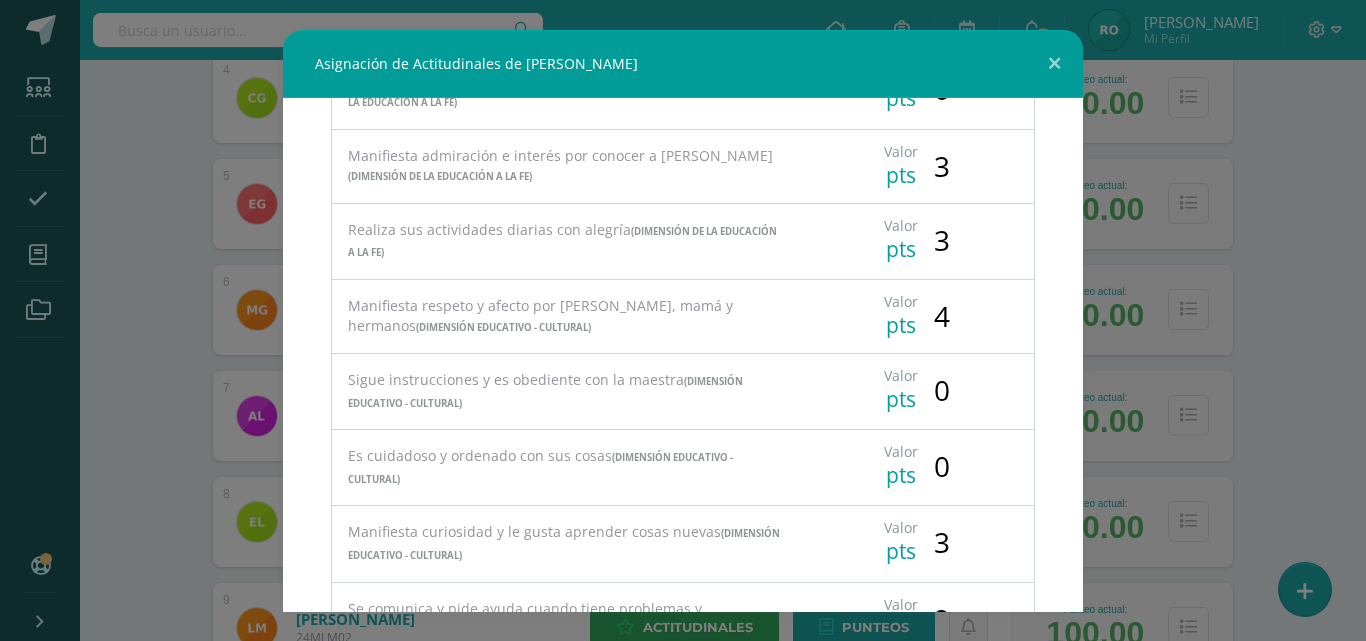 scroll, scrollTop: 1295, scrollLeft: 0, axis: vertical 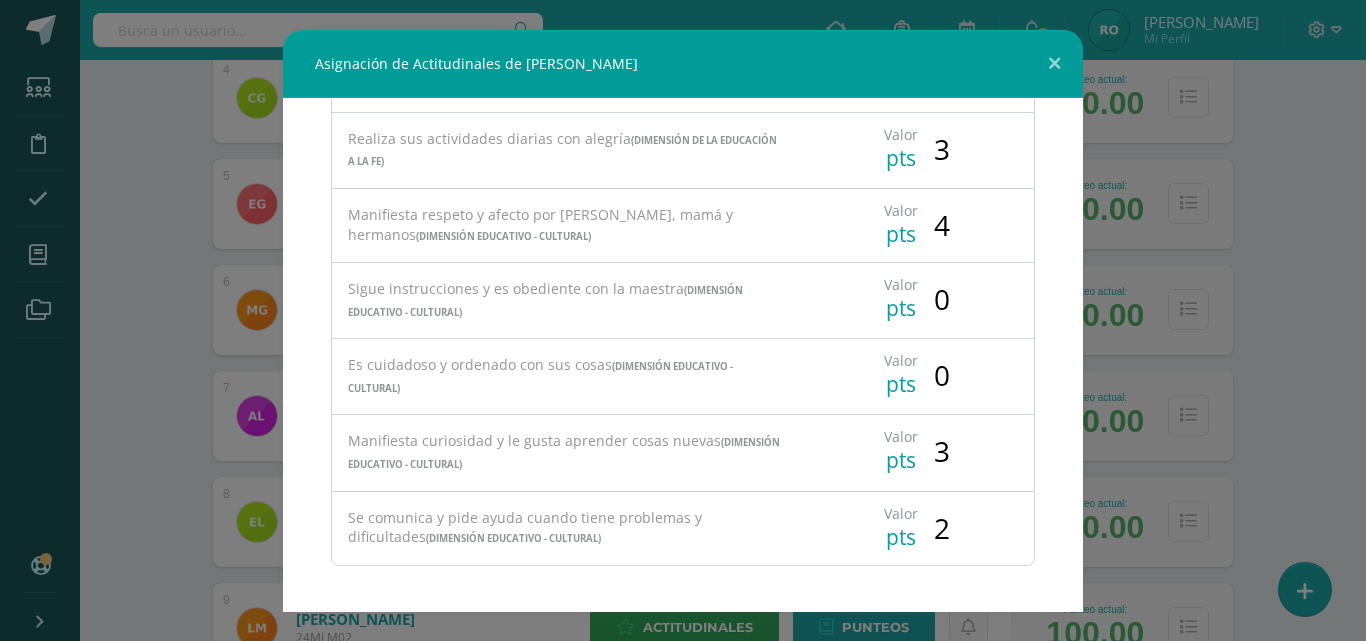 click on "0" at bounding box center [942, 292] 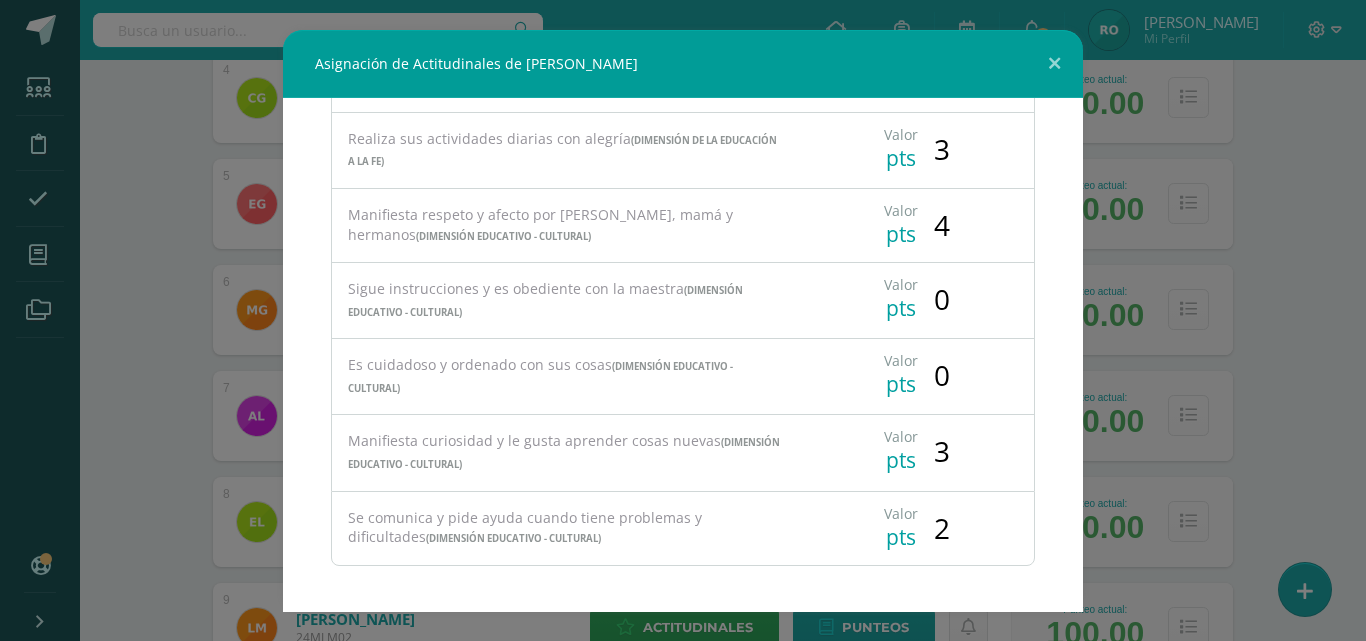click on "0" at bounding box center [942, 299] 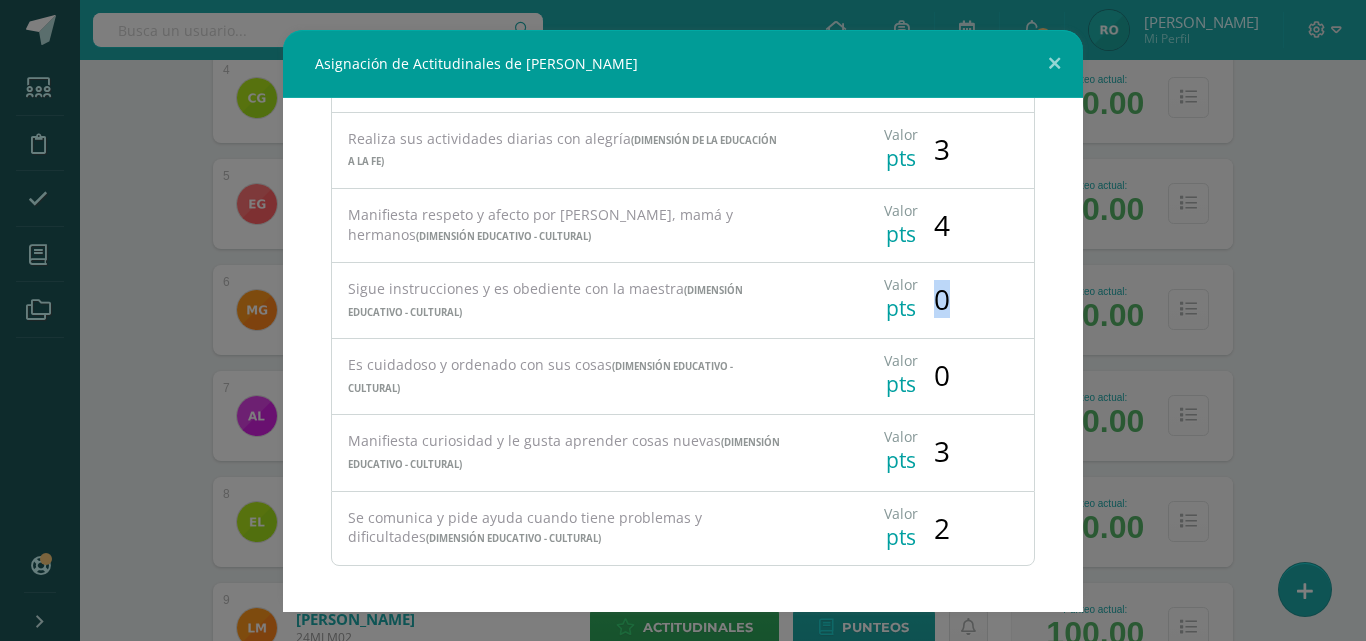 click on "0" at bounding box center (942, 299) 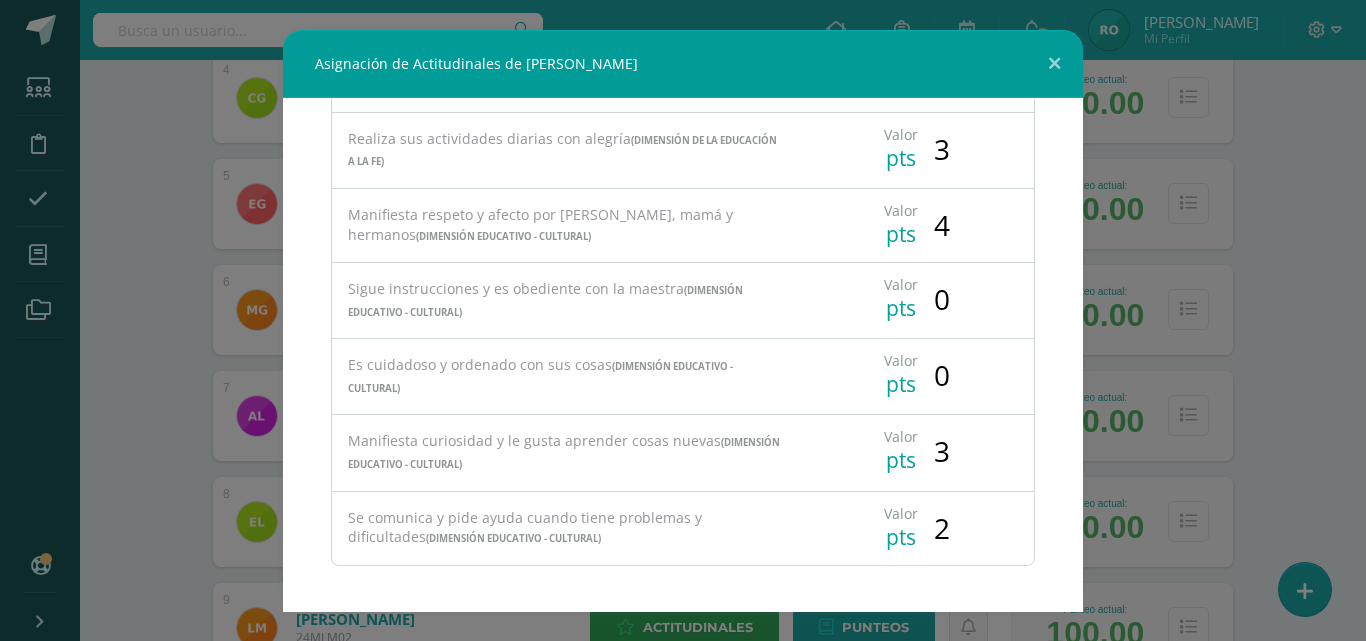 click on "0" at bounding box center (942, 292) 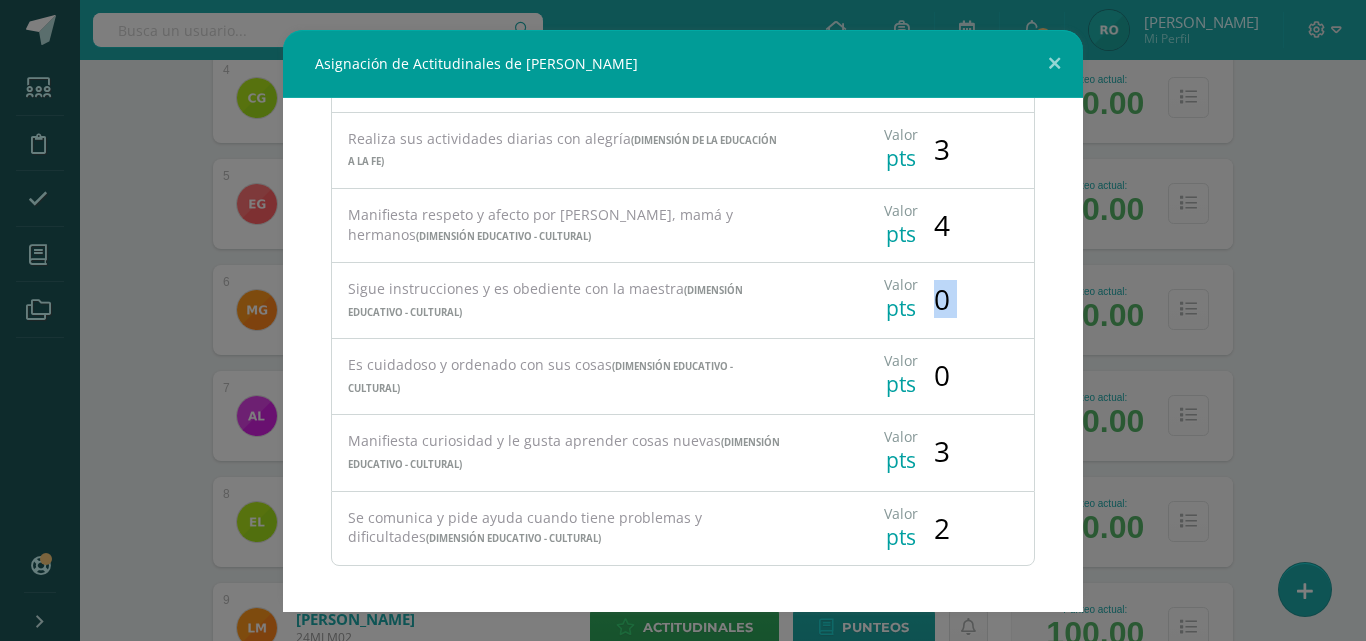 click on "0" at bounding box center [942, 299] 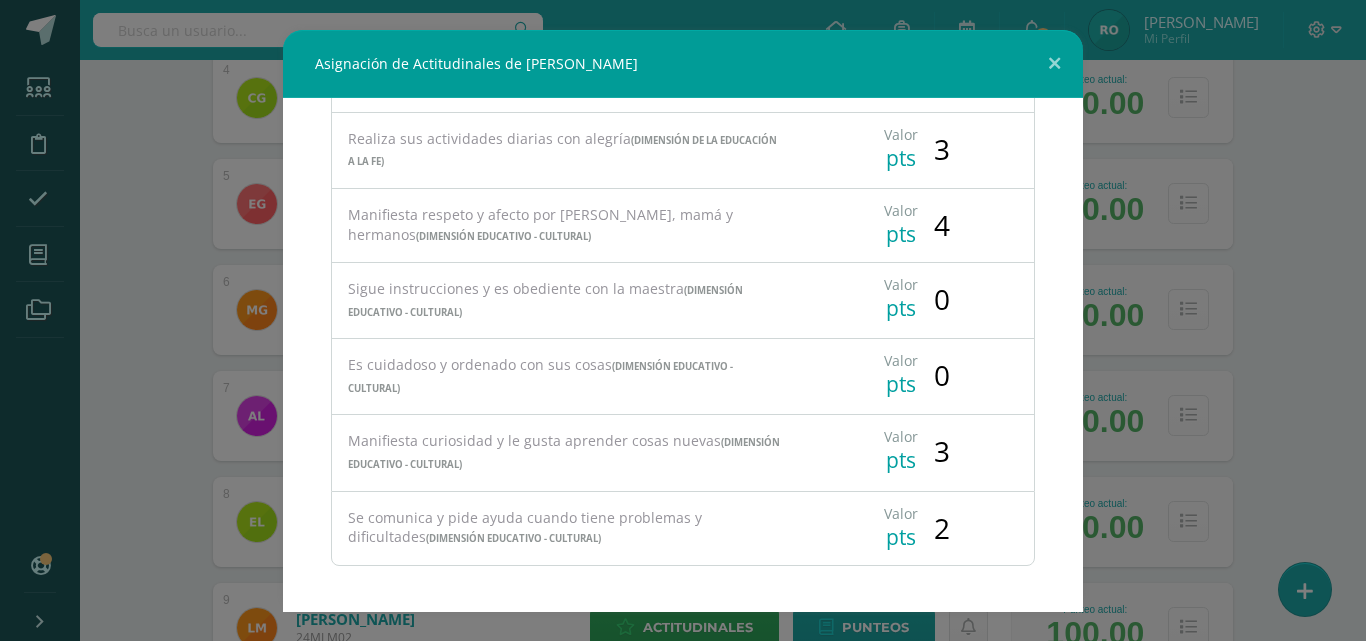 click on "0" at bounding box center [942, 375] 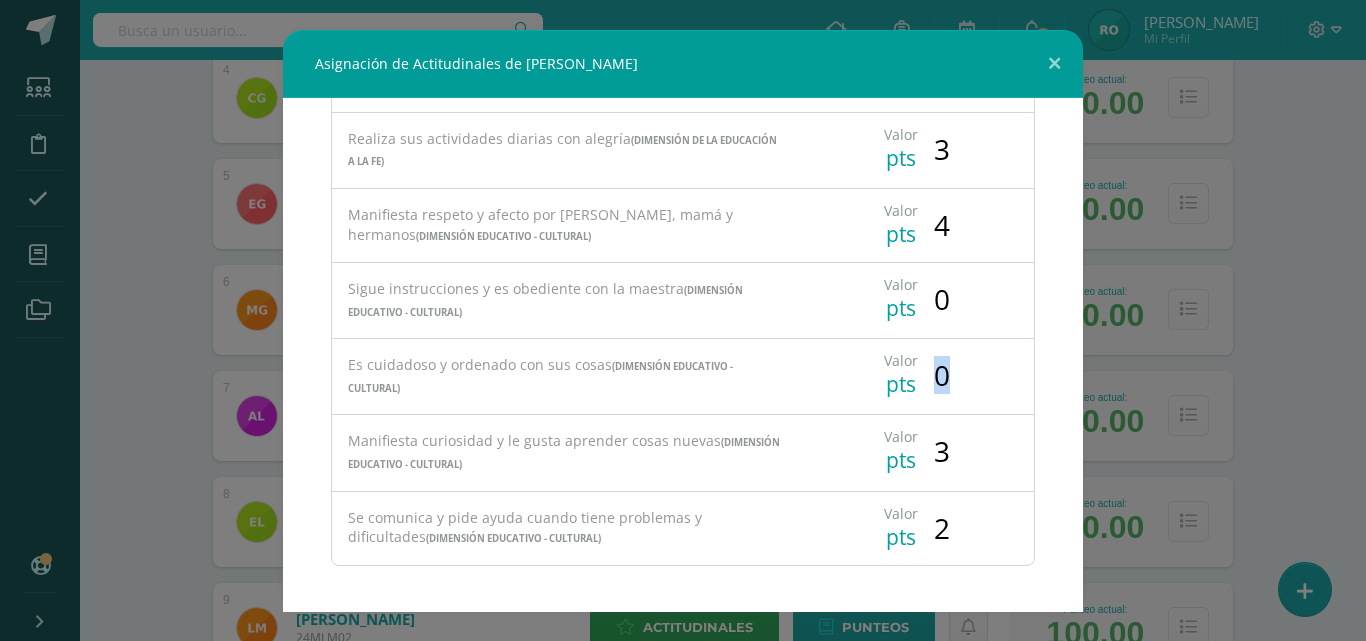 click on "0" at bounding box center [942, 375] 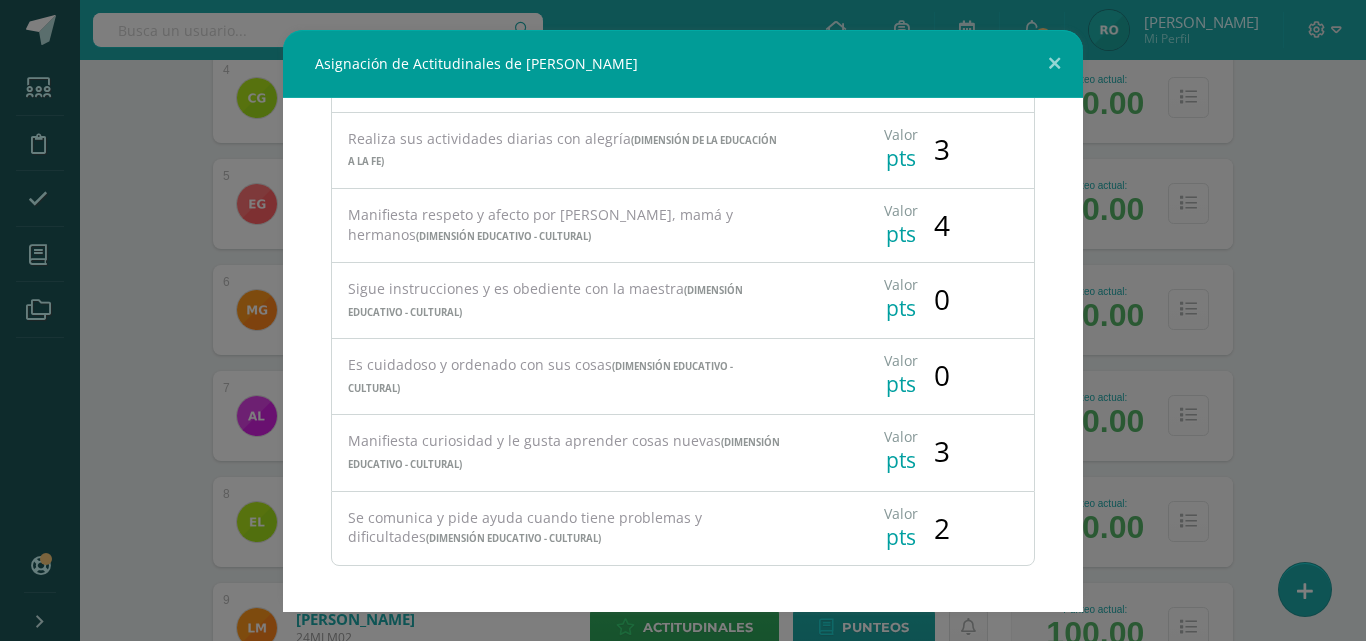 click on "0" at bounding box center (942, 292) 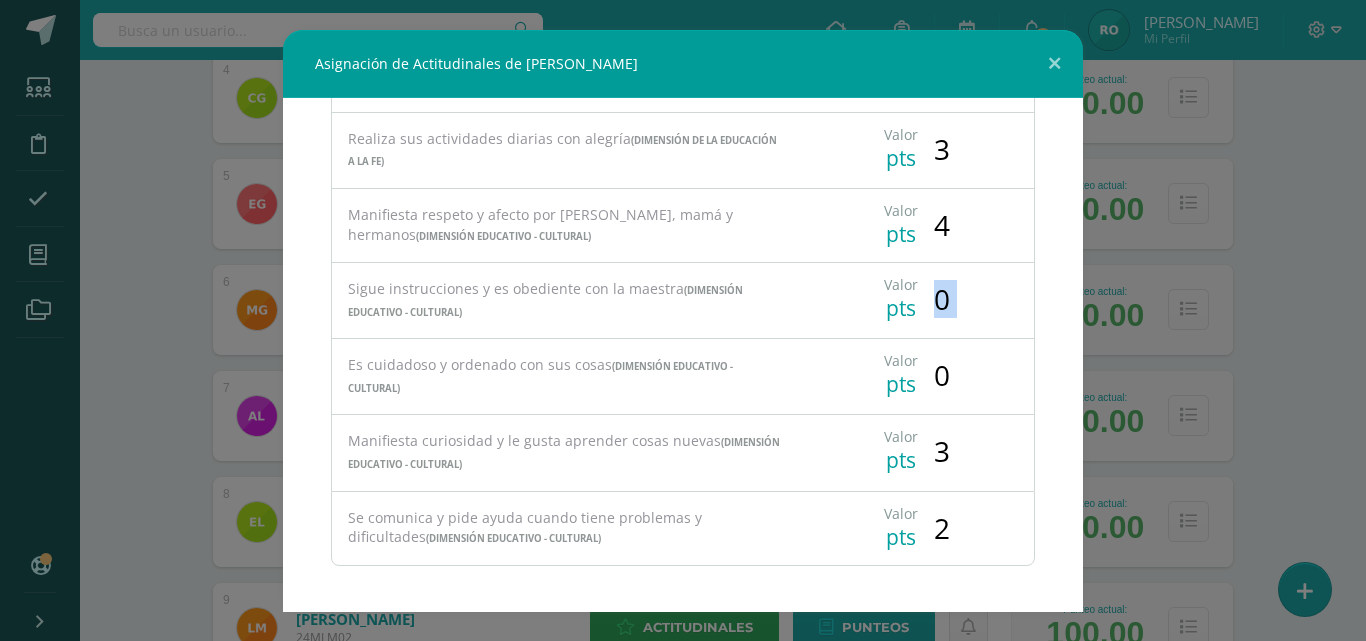 click on "0" at bounding box center [942, 299] 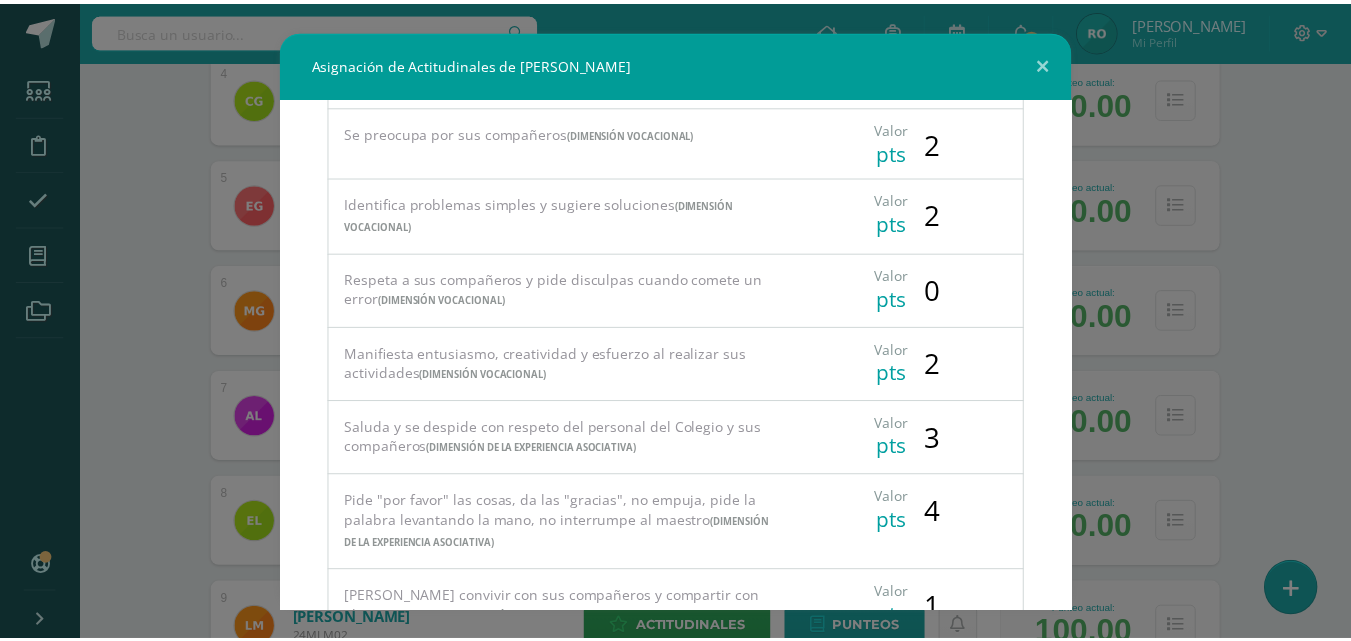 scroll, scrollTop: 261, scrollLeft: 0, axis: vertical 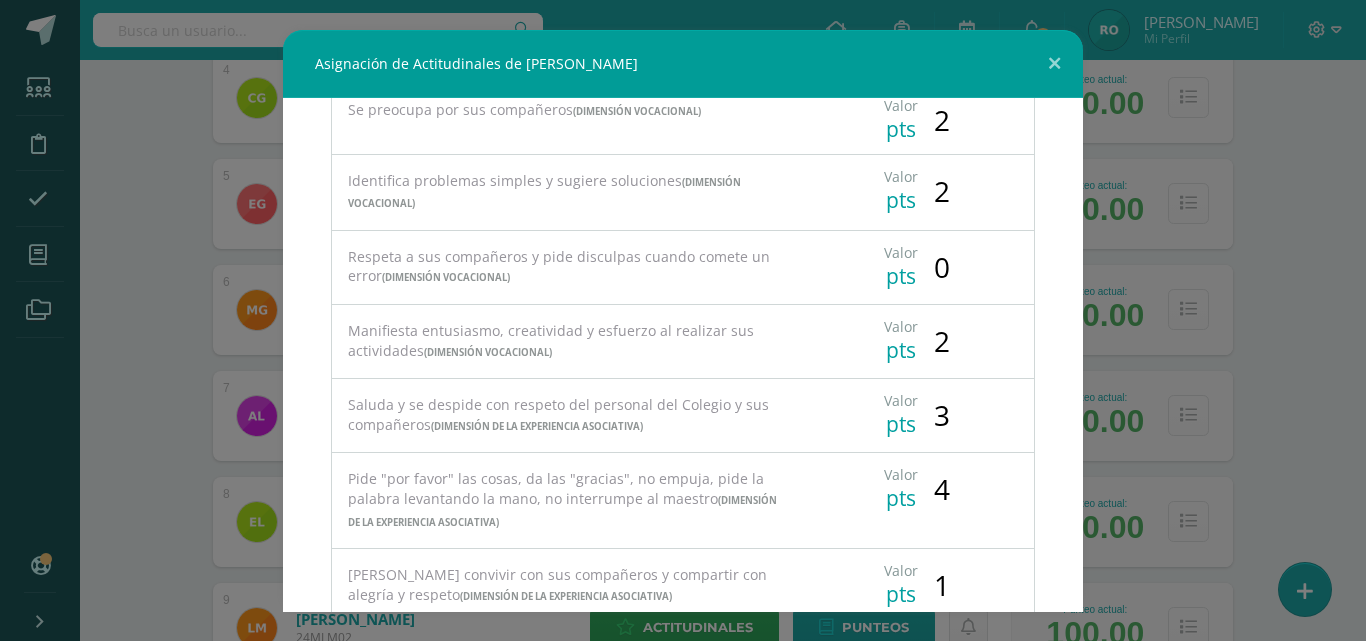 click on "0" at bounding box center [942, 267] 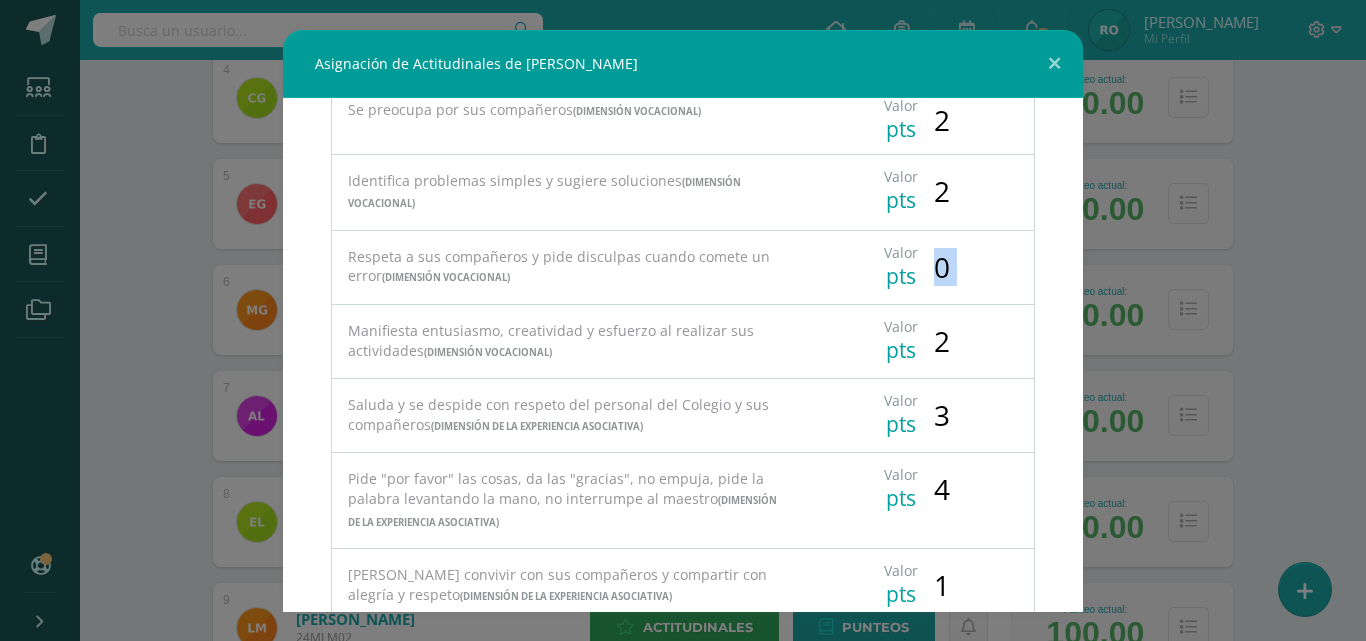 click on "0" at bounding box center [942, 267] 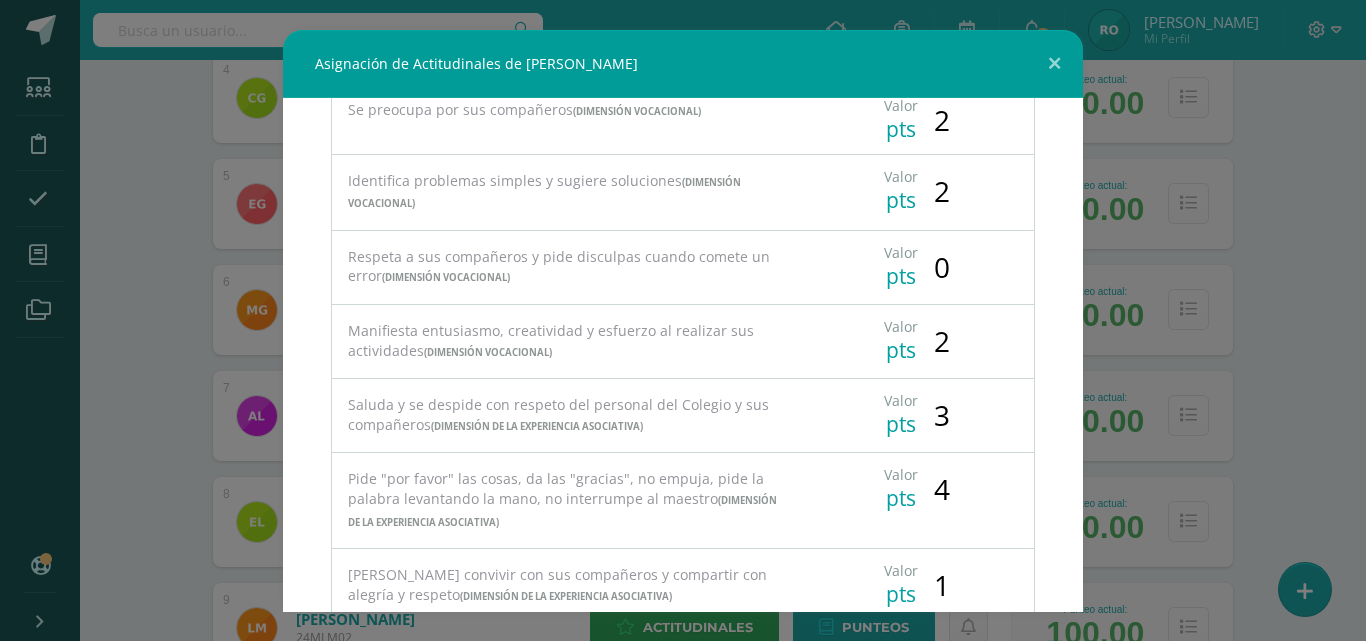 click on "Valor
pts
0" at bounding box center [917, 260] 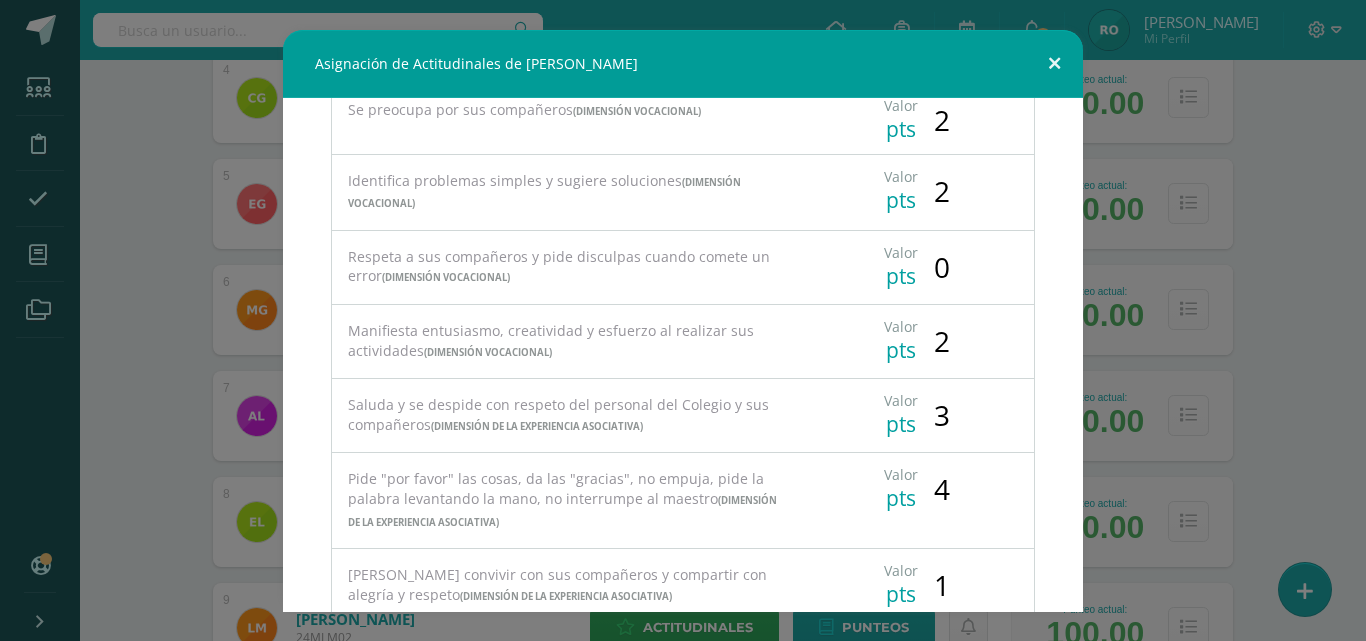 click at bounding box center [1054, 64] 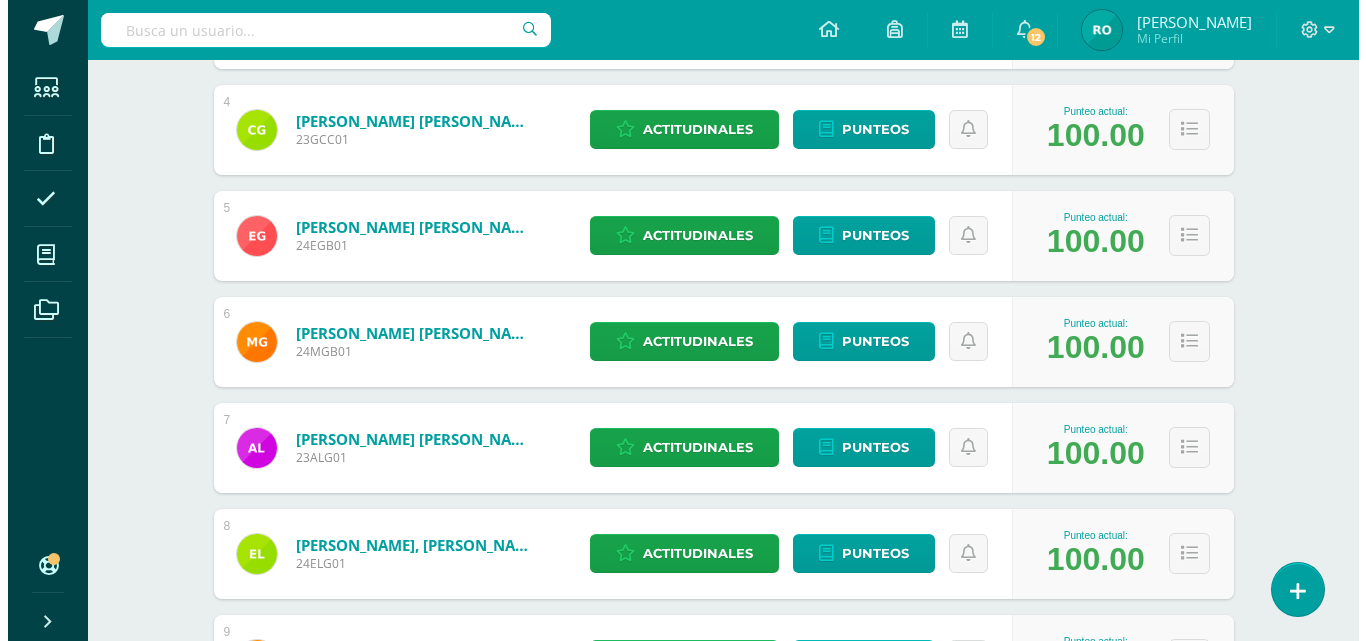 scroll, scrollTop: 900, scrollLeft: 0, axis: vertical 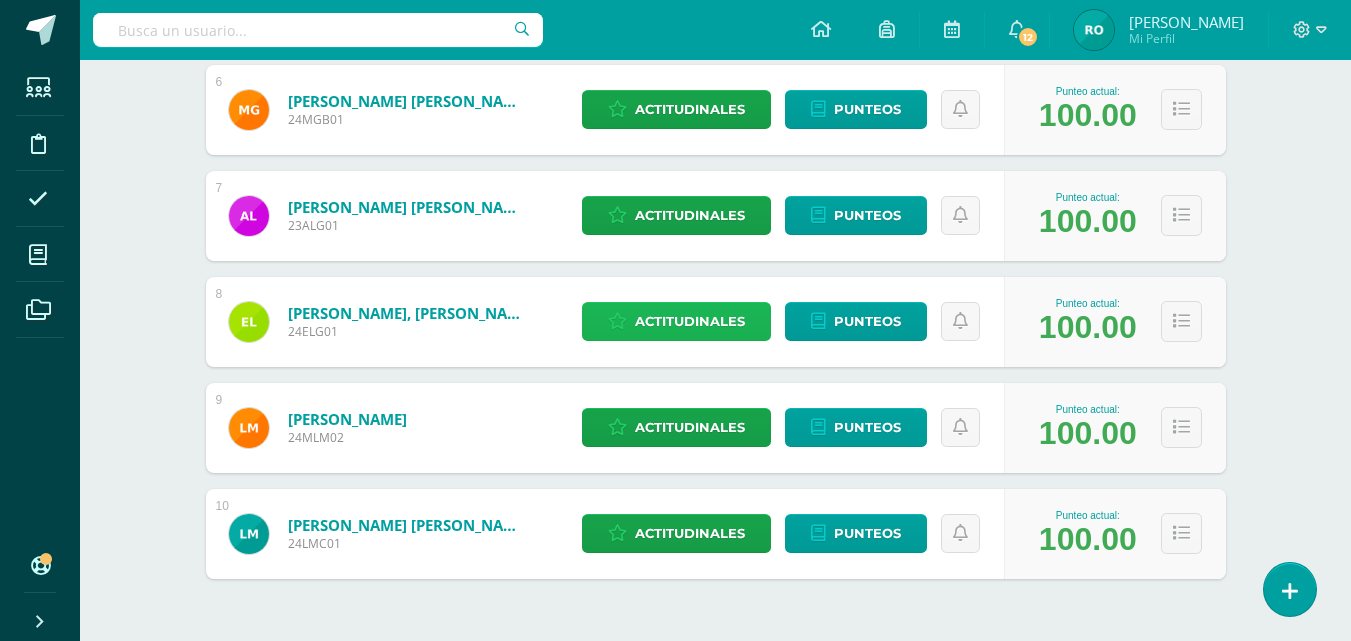 click on "Actitudinales" at bounding box center [690, 321] 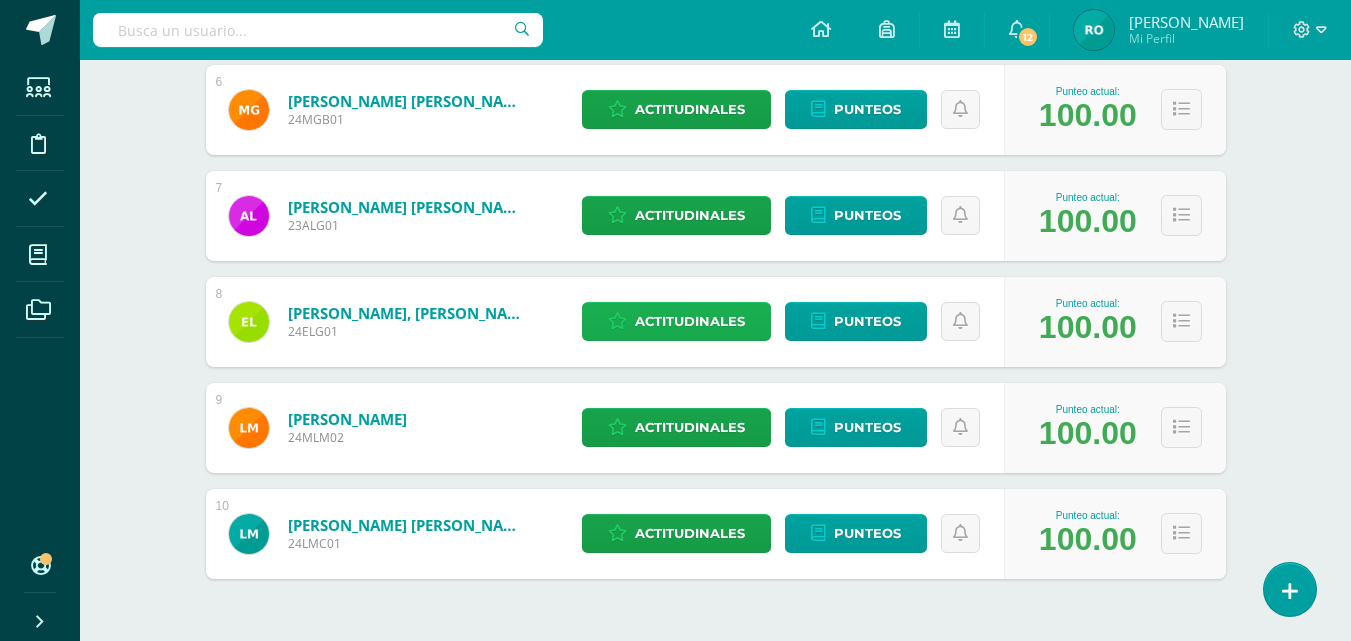 click on "Realiza sus actividades con orden y limpieza
(Dimensión Vocacional)" at bounding box center (0, 0) 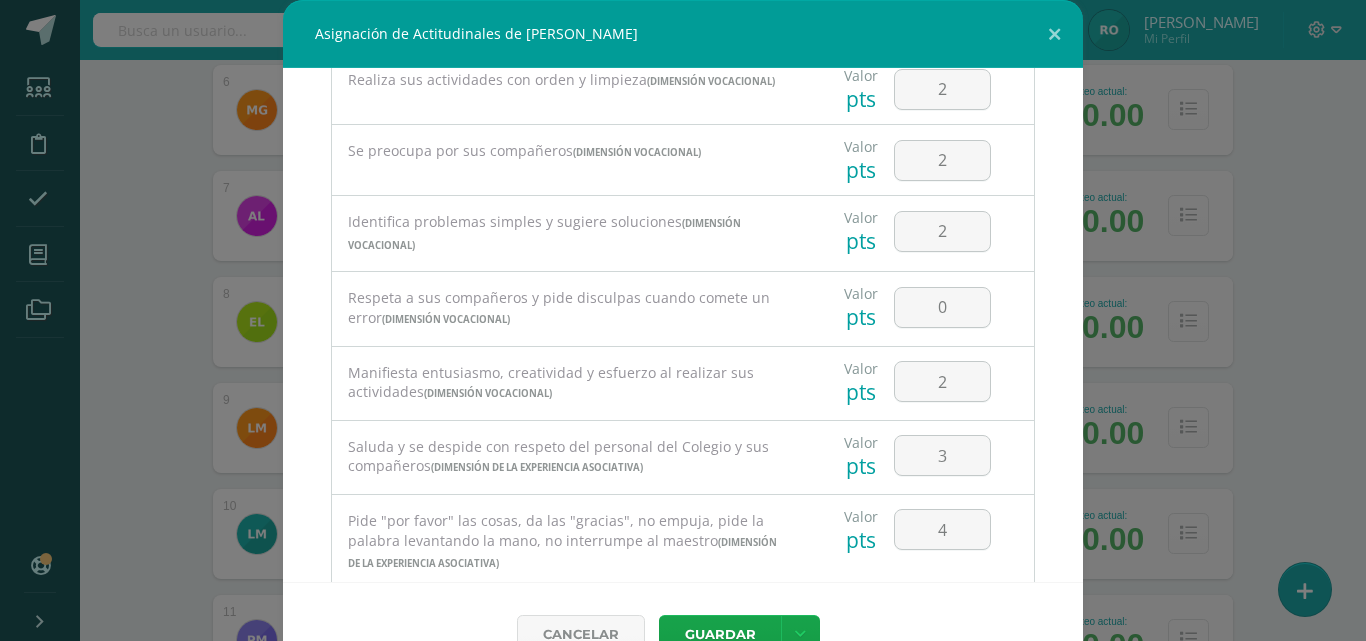 scroll, scrollTop: 200, scrollLeft: 0, axis: vertical 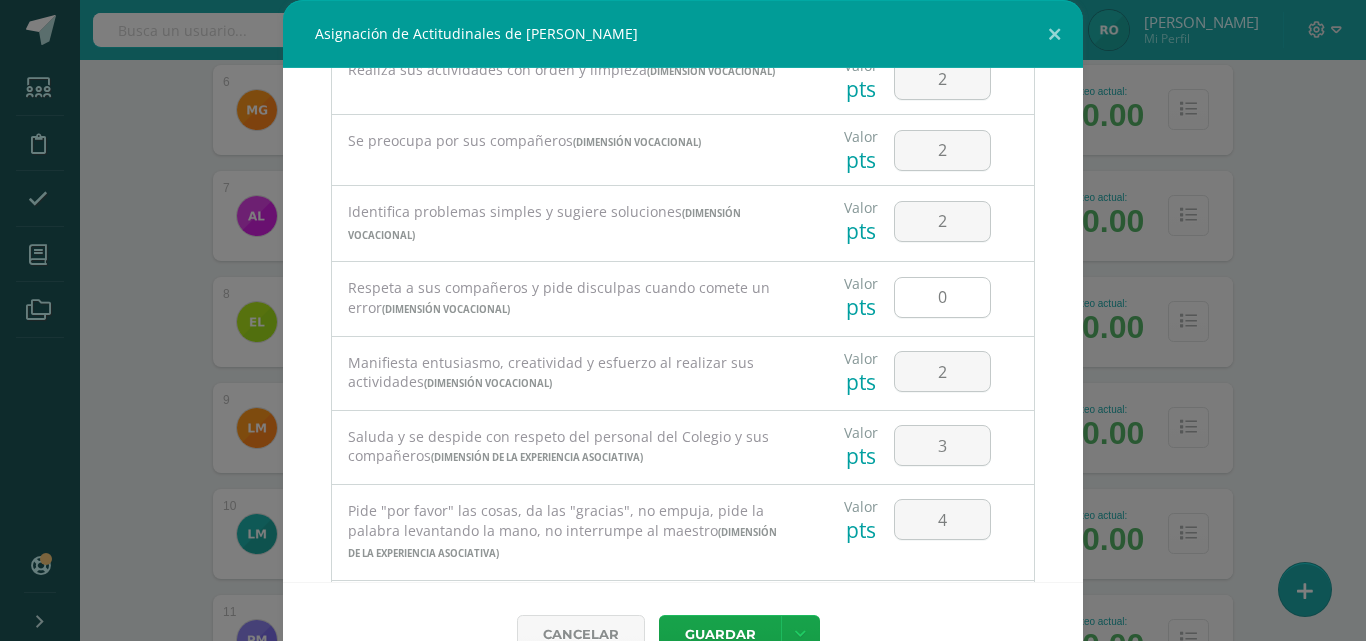 click on "0" at bounding box center [942, 297] 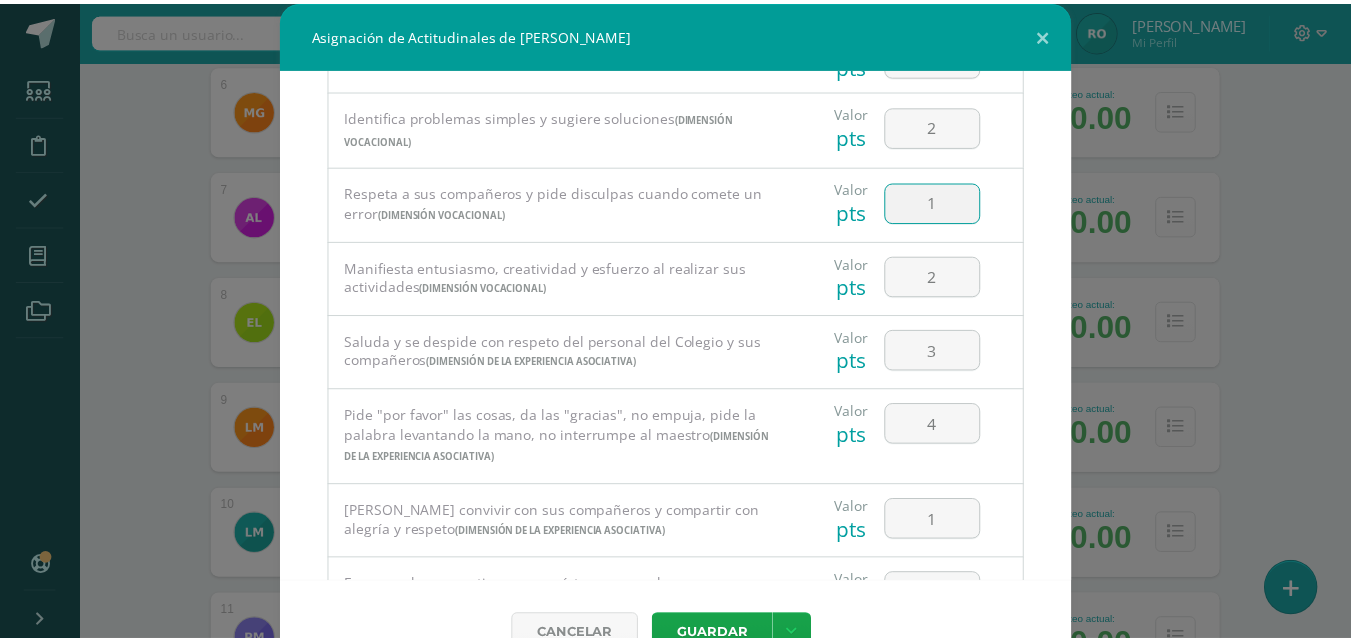 scroll, scrollTop: 356, scrollLeft: 0, axis: vertical 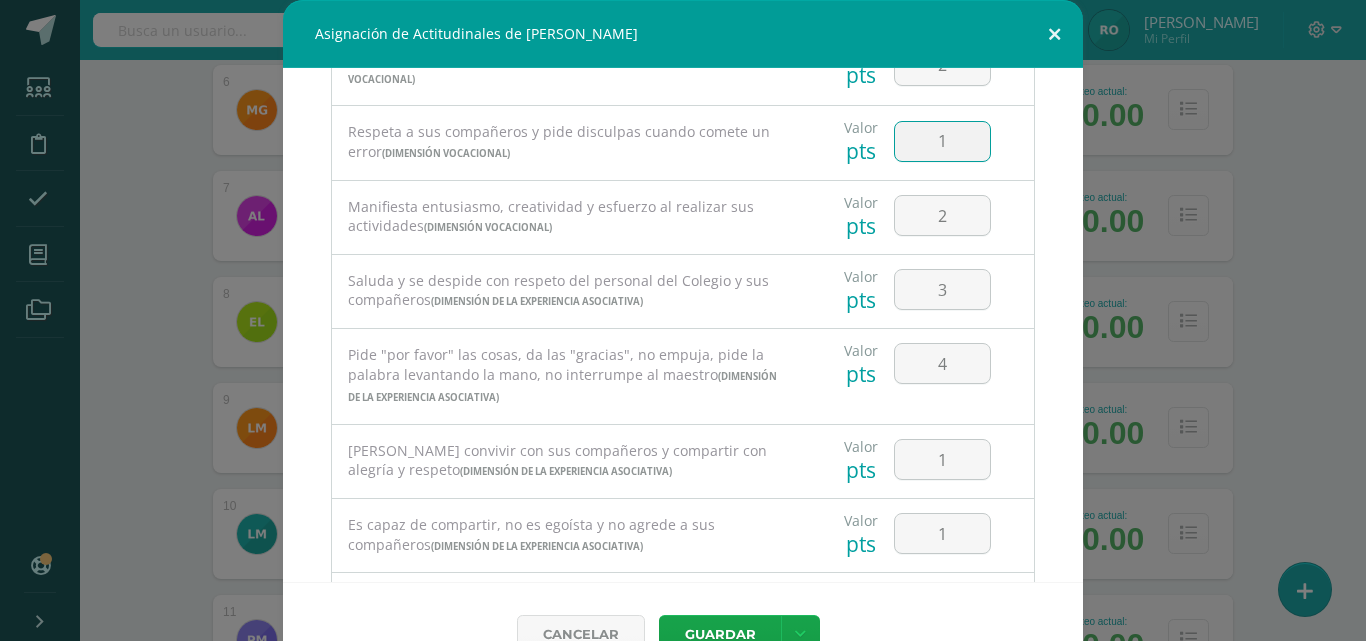 type on "1" 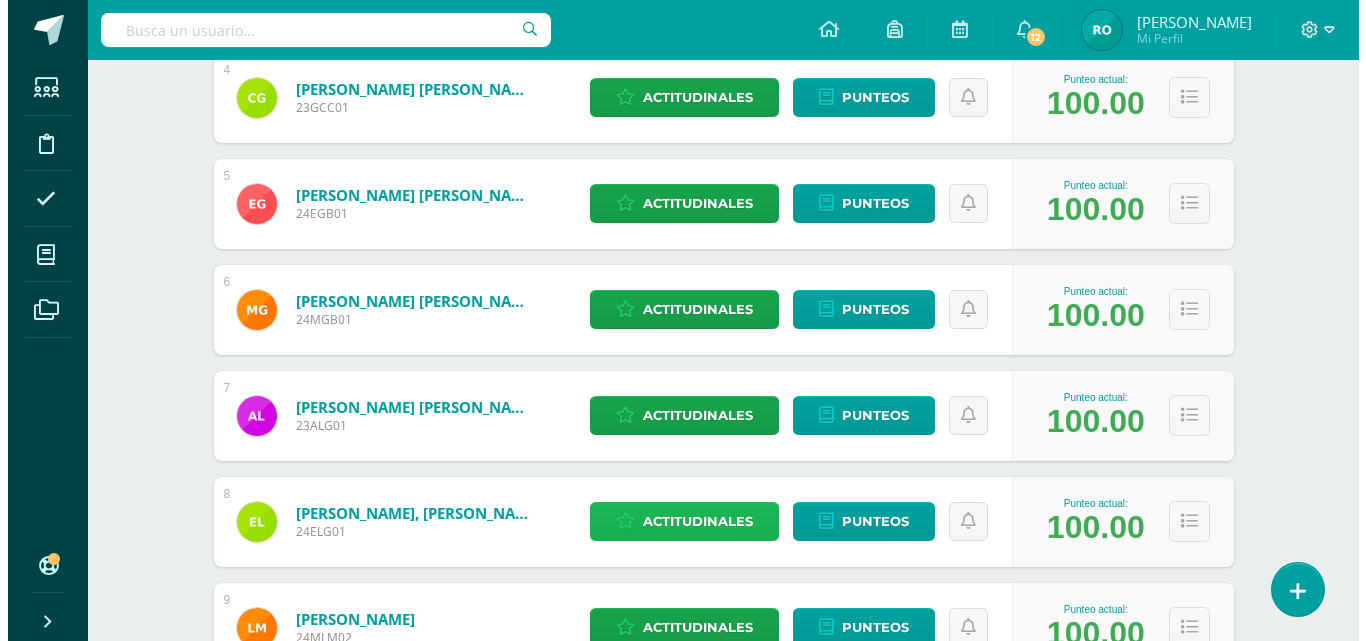 scroll, scrollTop: 800, scrollLeft: 0, axis: vertical 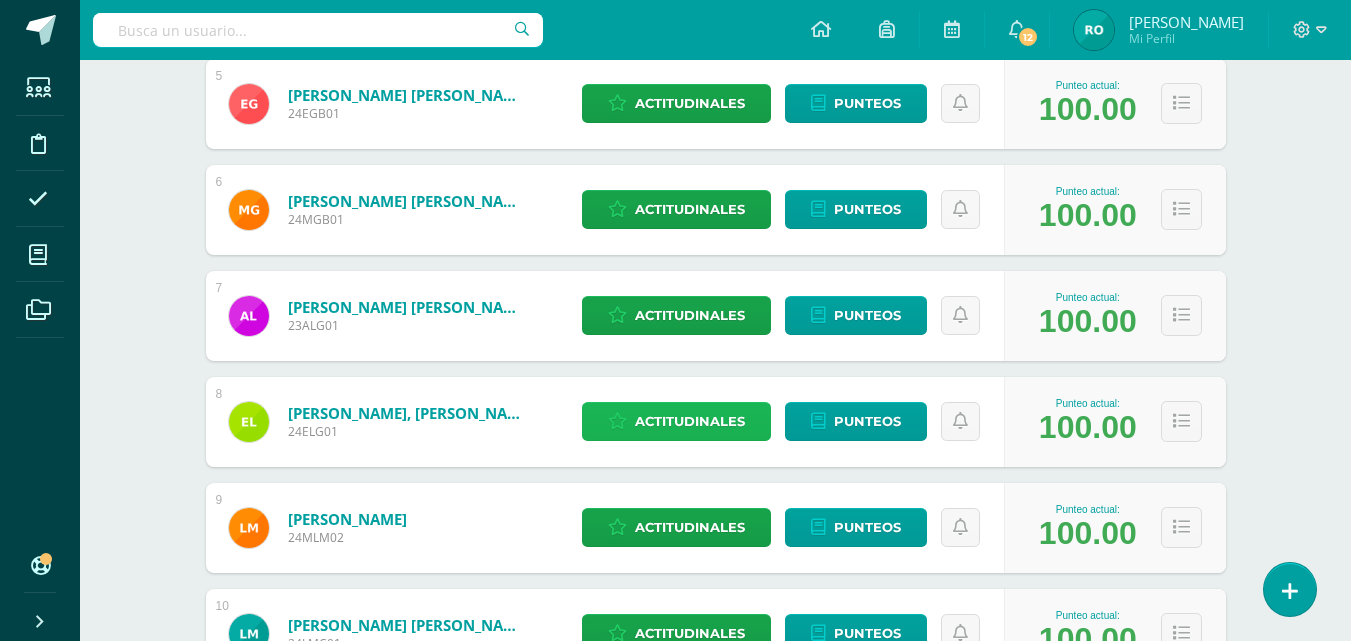 click on "Actitudinales" at bounding box center (690, 421) 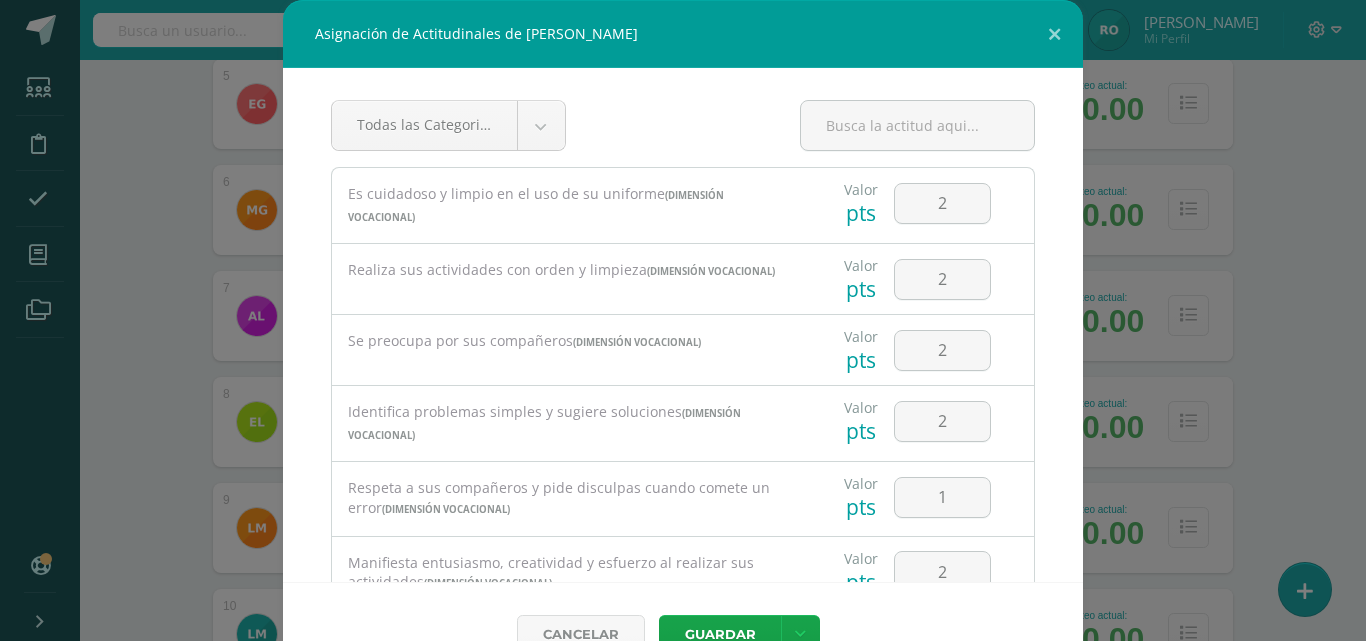 click on "Identifica problemas simples y sugiere soluciones
(Dimensión Vocacional)" at bounding box center [566, 423] 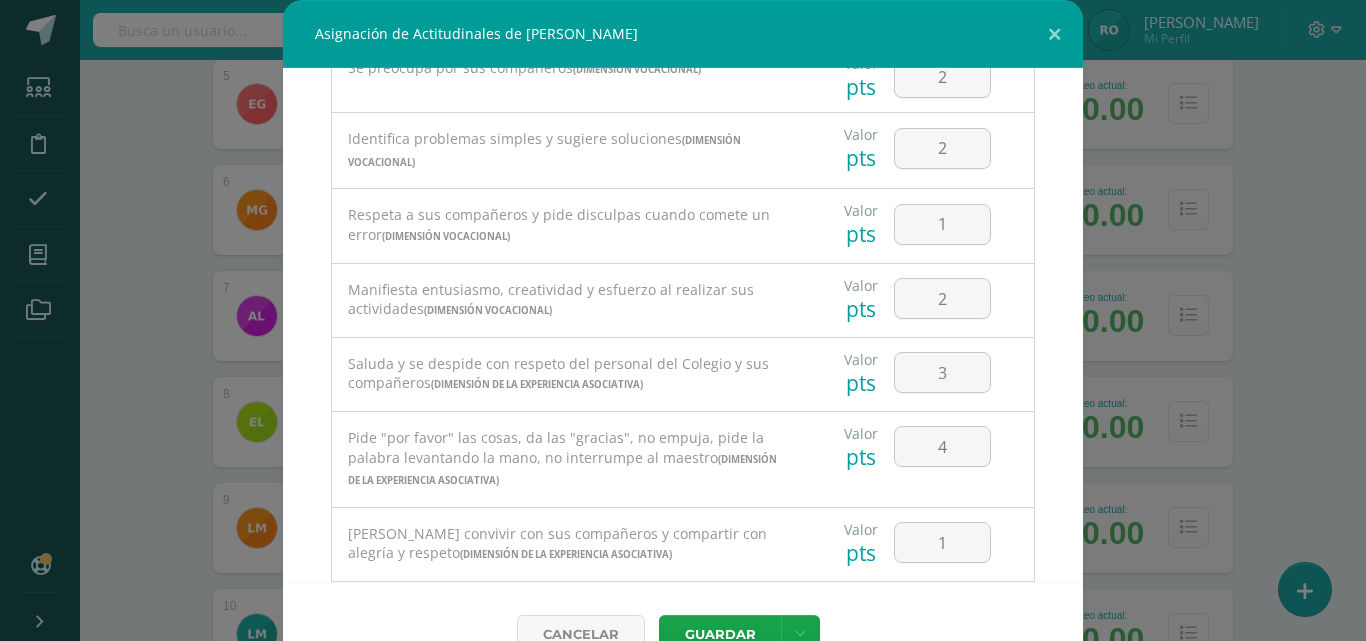 scroll, scrollTop: 299, scrollLeft: 0, axis: vertical 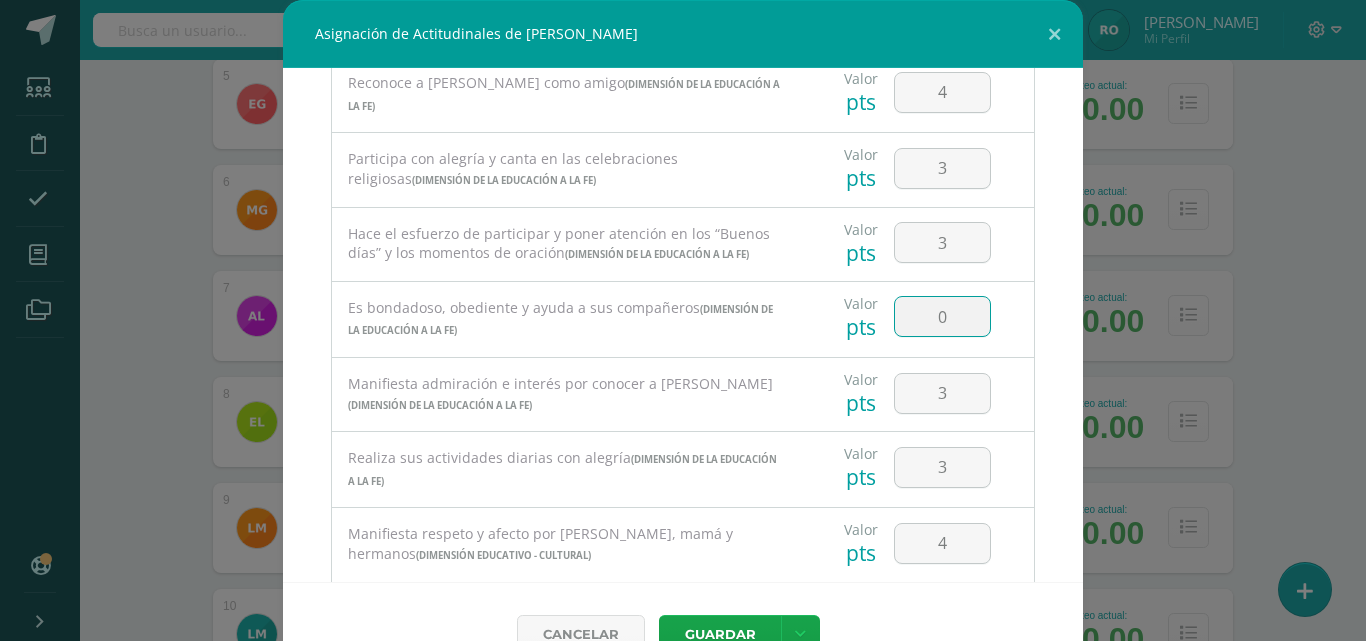 click on "0" at bounding box center (942, 316) 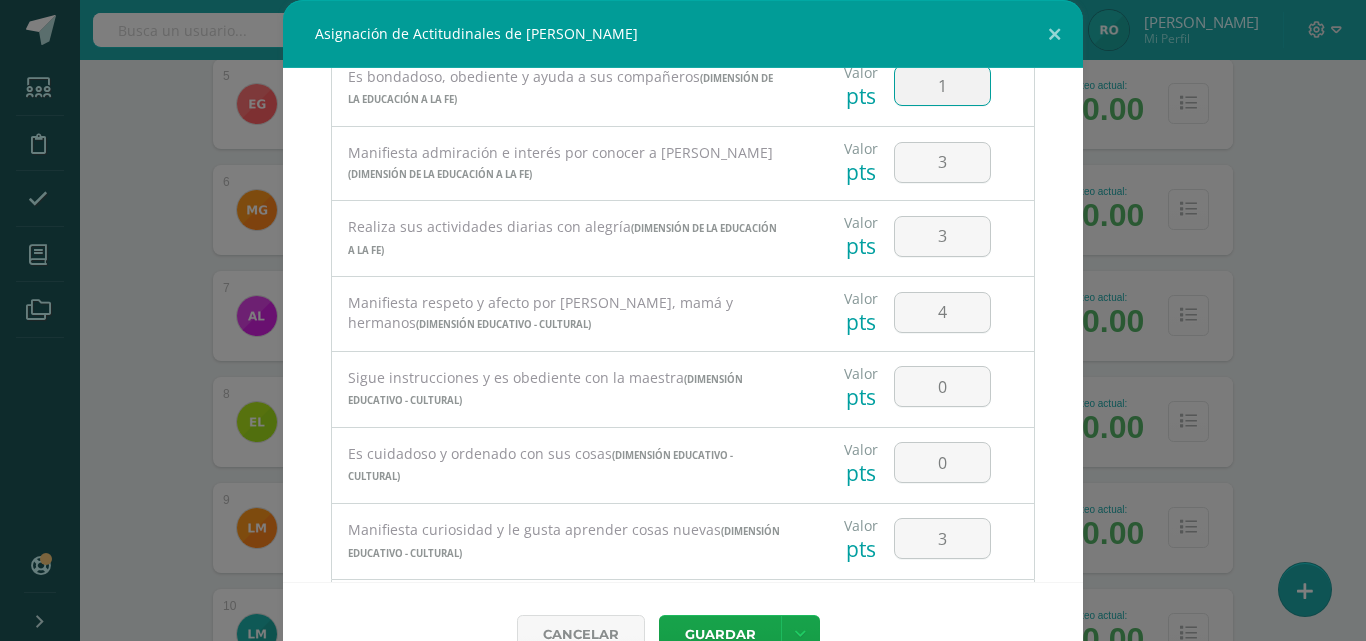 scroll, scrollTop: 1189, scrollLeft: 0, axis: vertical 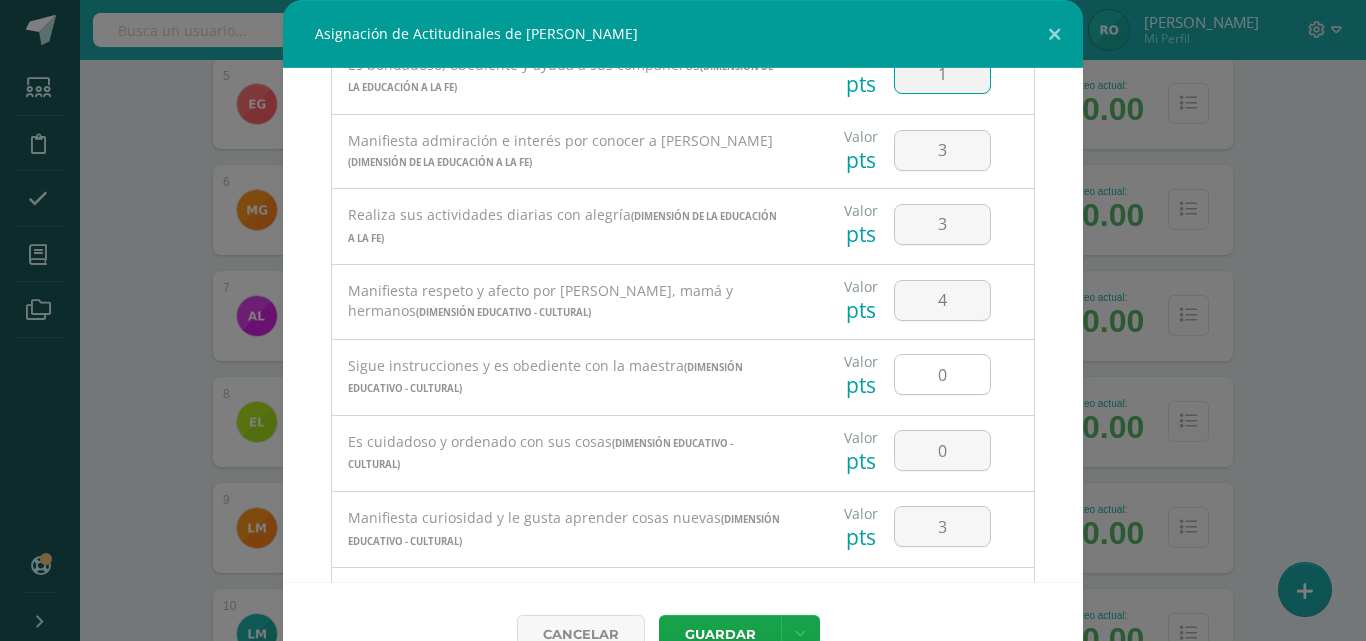 type on "1" 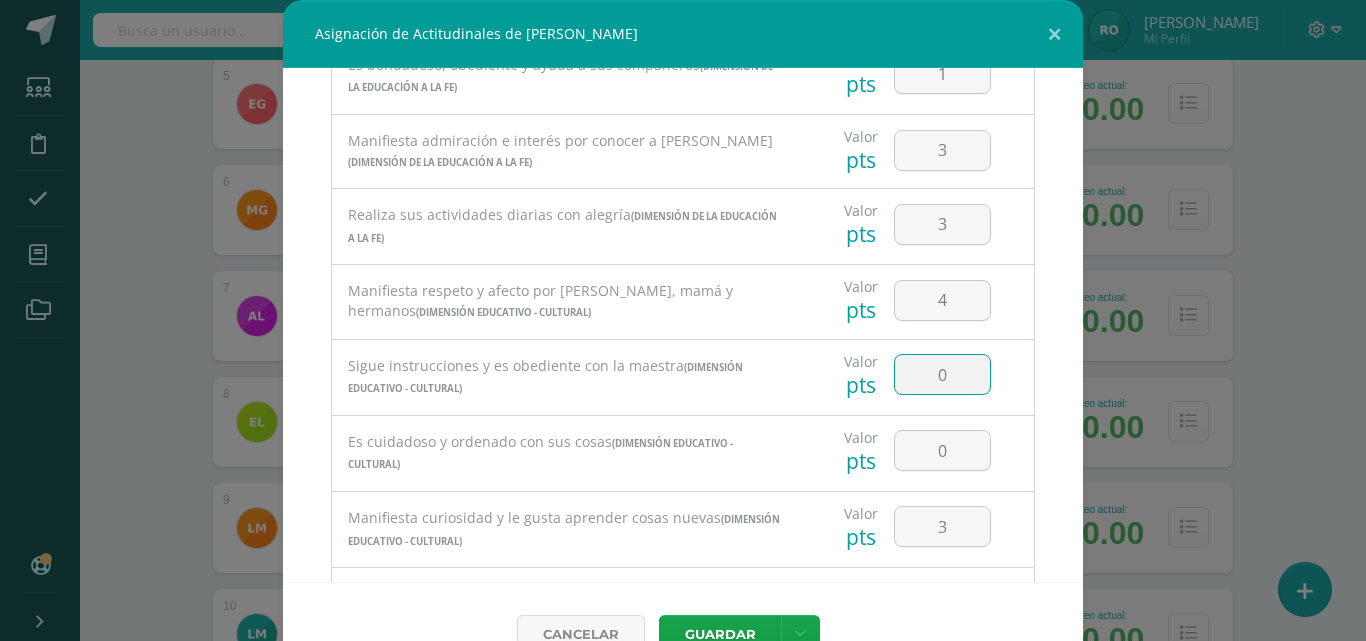 click on "0" at bounding box center [942, 374] 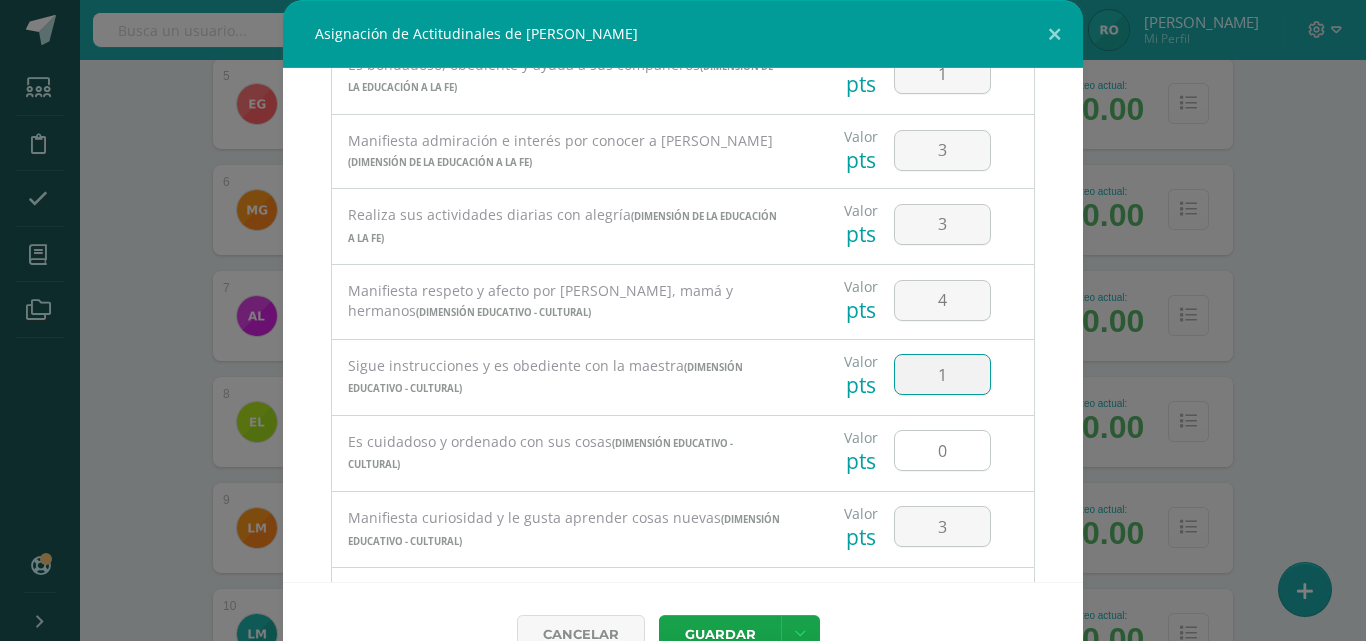 type on "1" 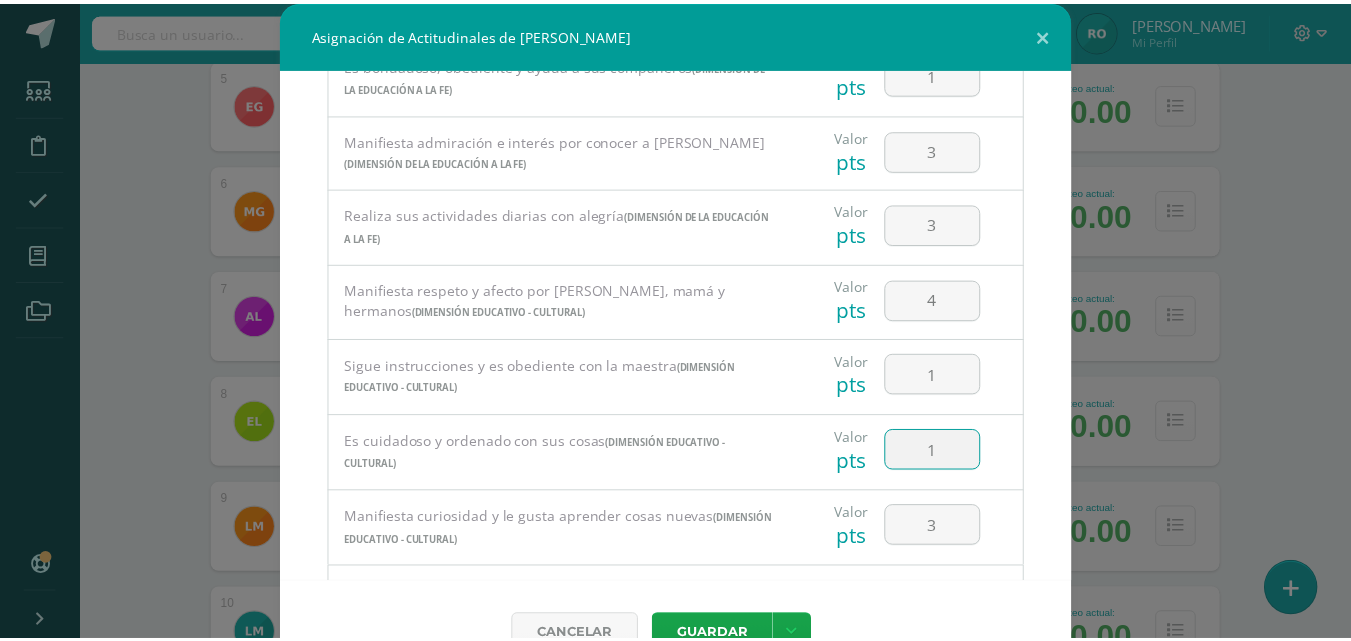 scroll, scrollTop: 1295, scrollLeft: 0, axis: vertical 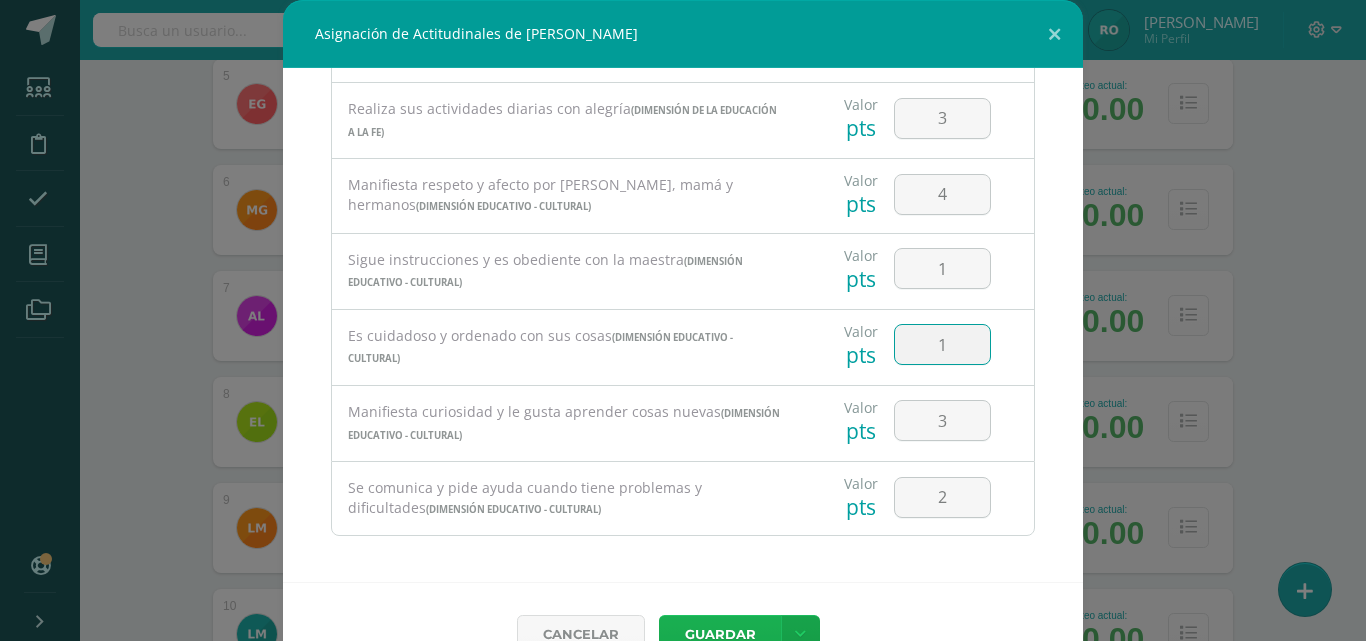 type on "1" 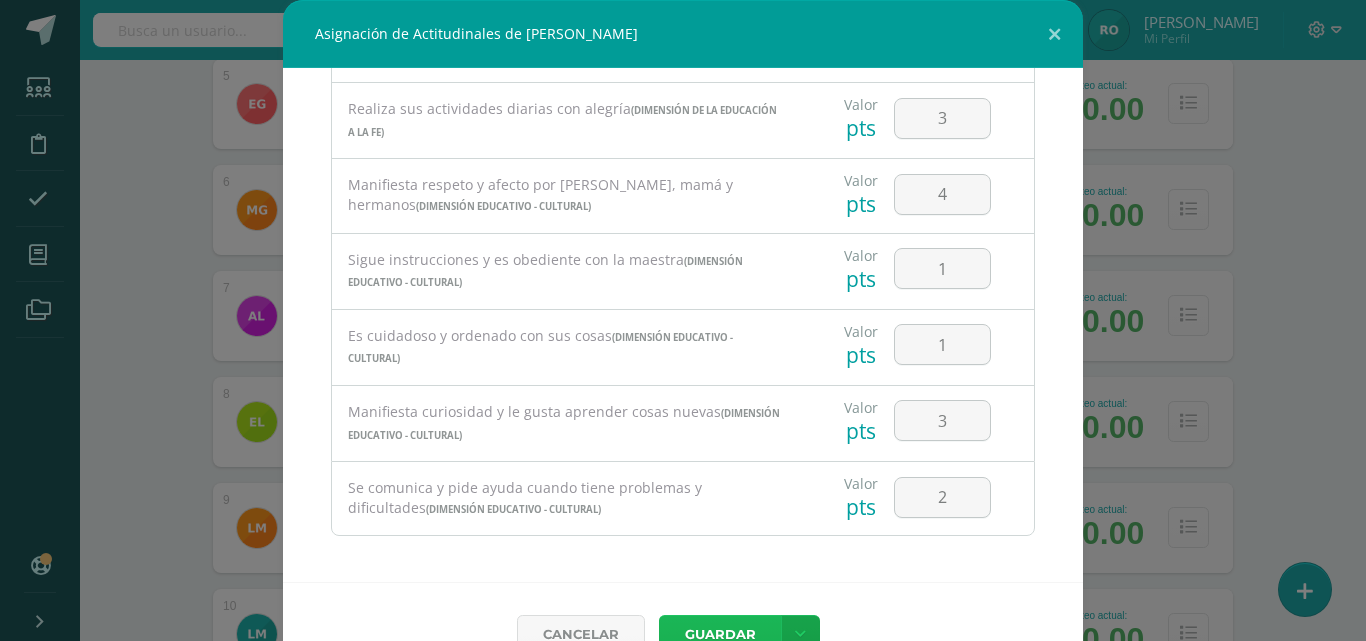 click on "Guardar" at bounding box center (720, 634) 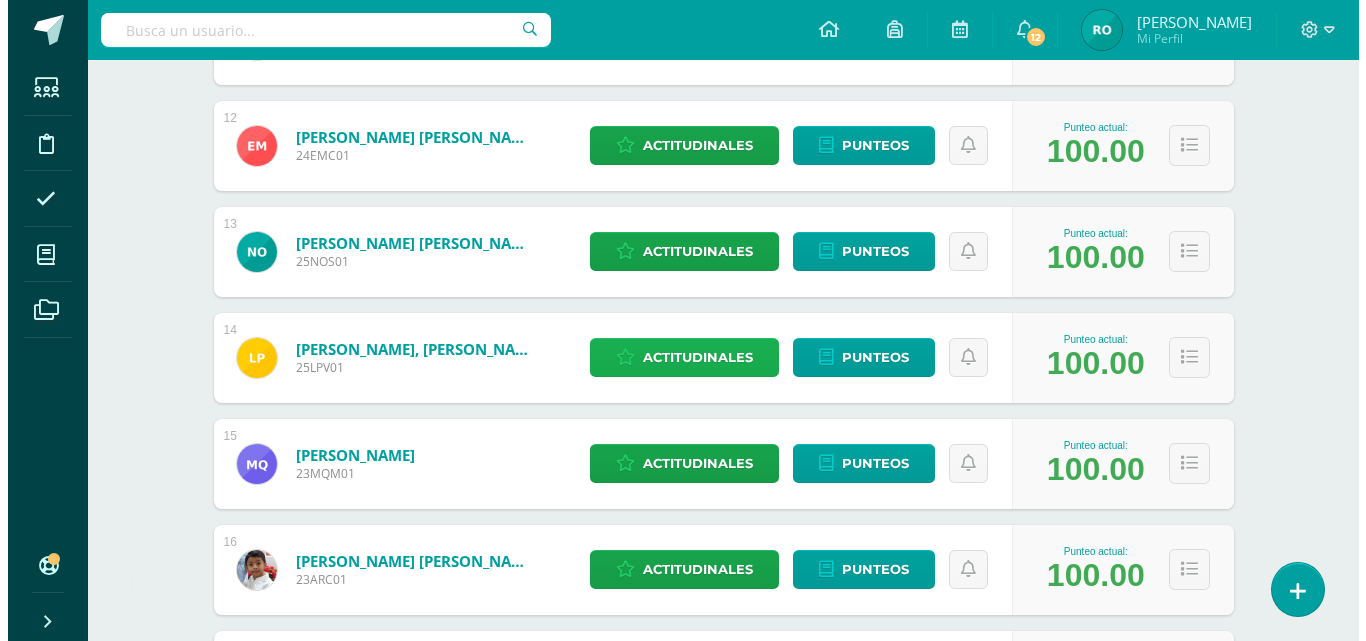 scroll, scrollTop: 1600, scrollLeft: 0, axis: vertical 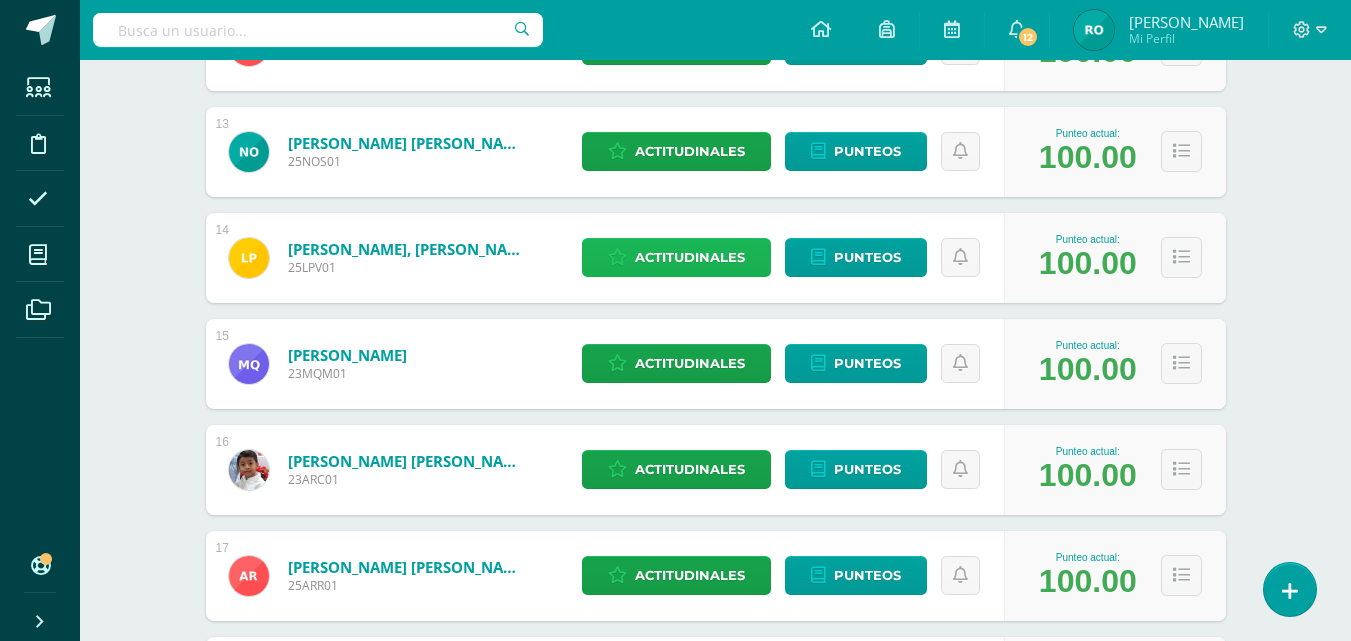 click on "Actitudinales" at bounding box center [690, 257] 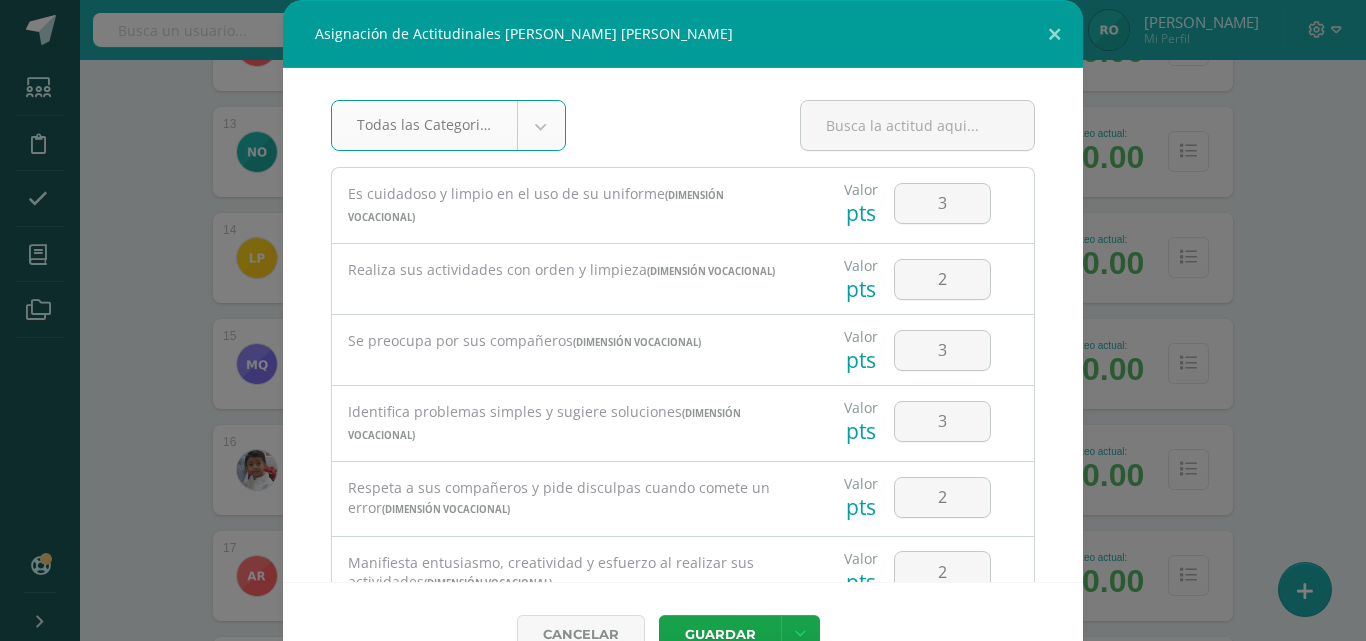 click on "Realiza sus actividades con orden y limpieza
(Dimensión Vocacional)" at bounding box center [566, 271] 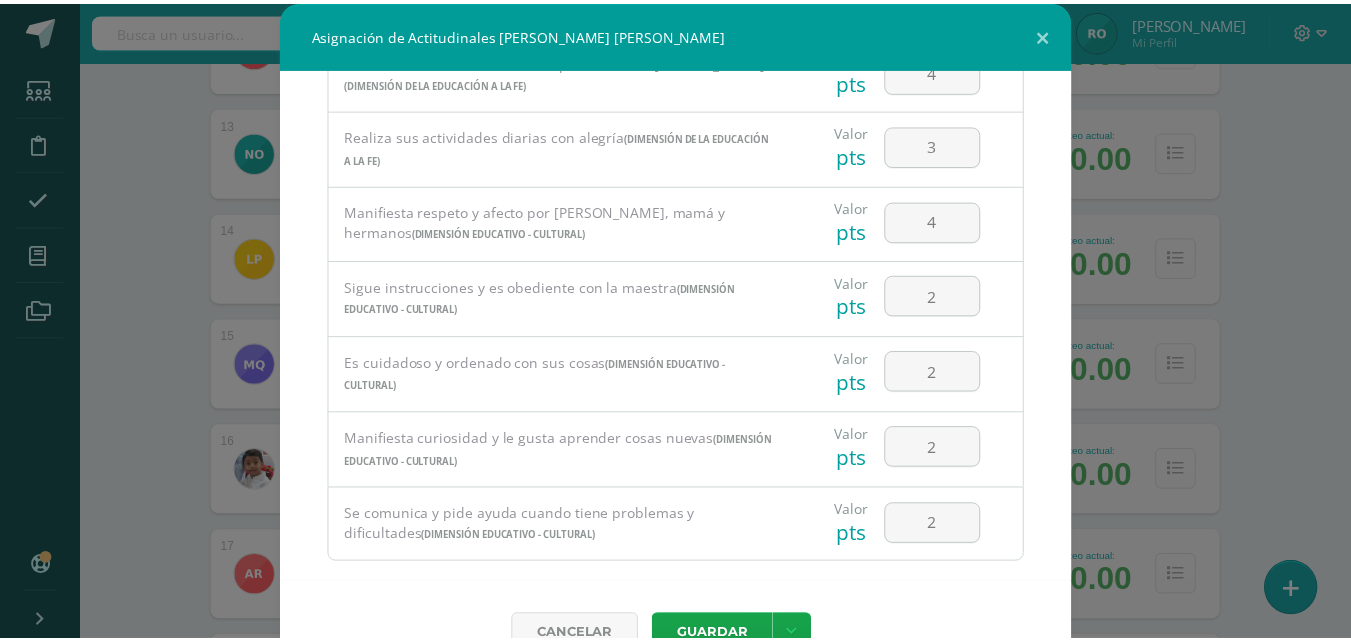 scroll, scrollTop: 1295, scrollLeft: 0, axis: vertical 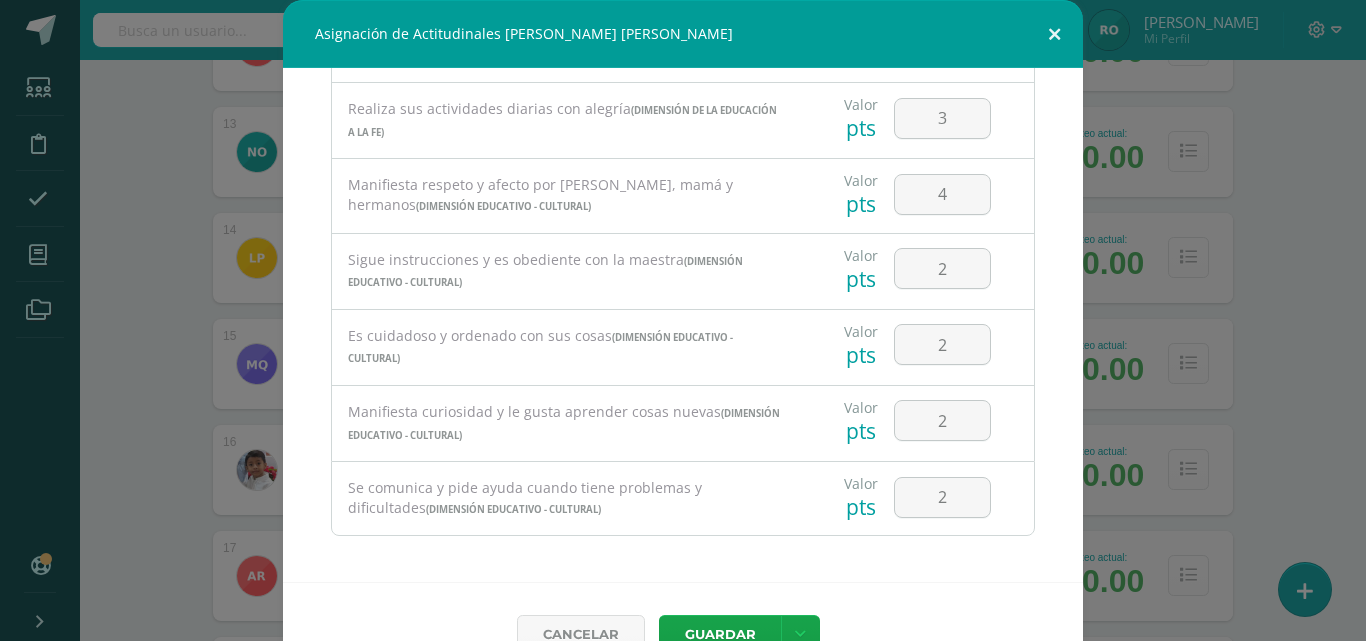 click at bounding box center [1054, 34] 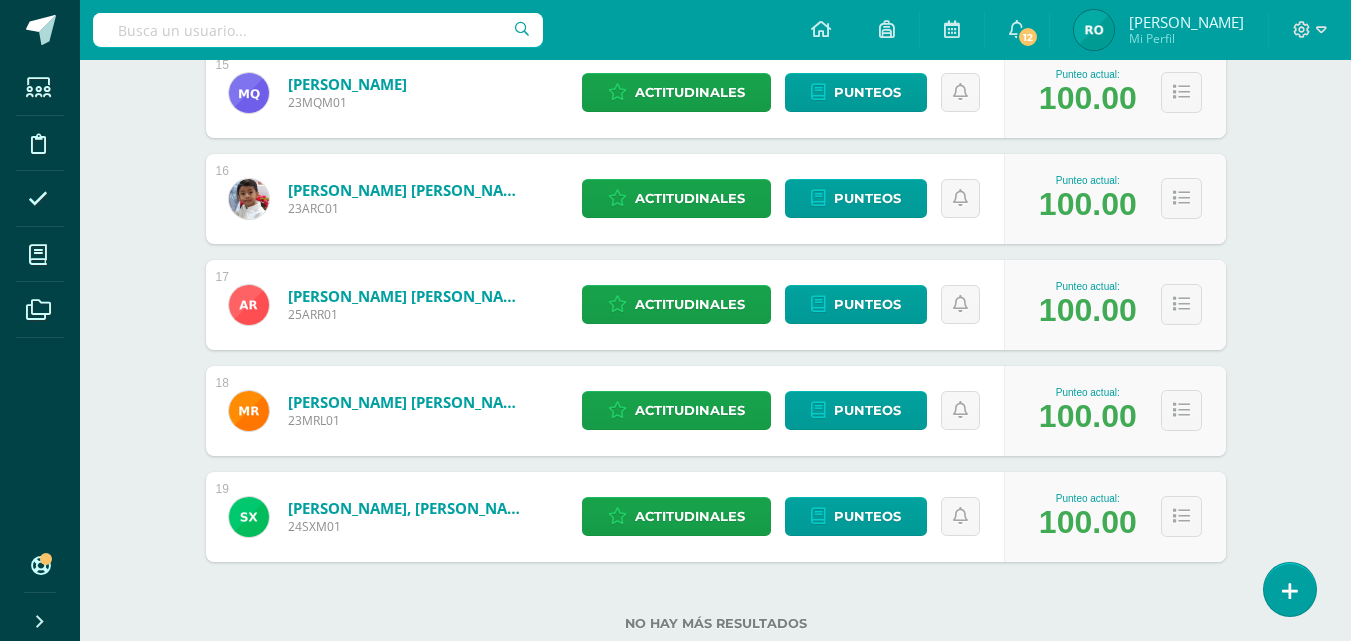 scroll, scrollTop: 1925, scrollLeft: 0, axis: vertical 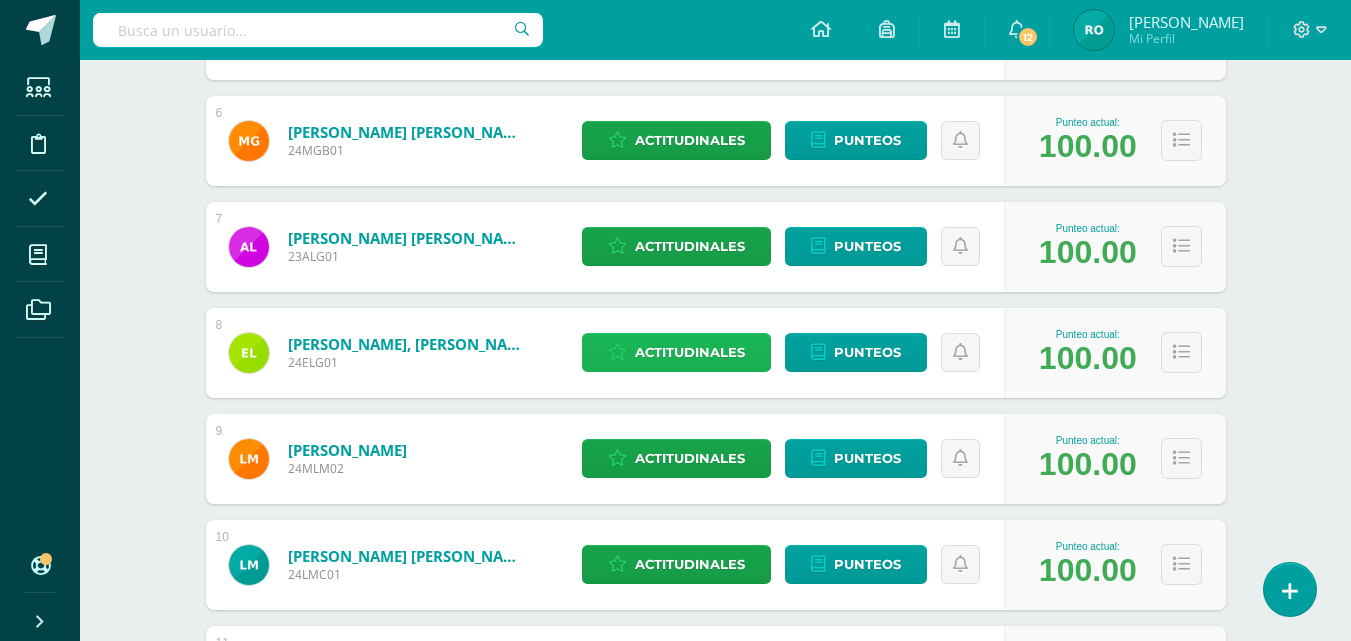click on "Actitudinales" at bounding box center [690, 352] 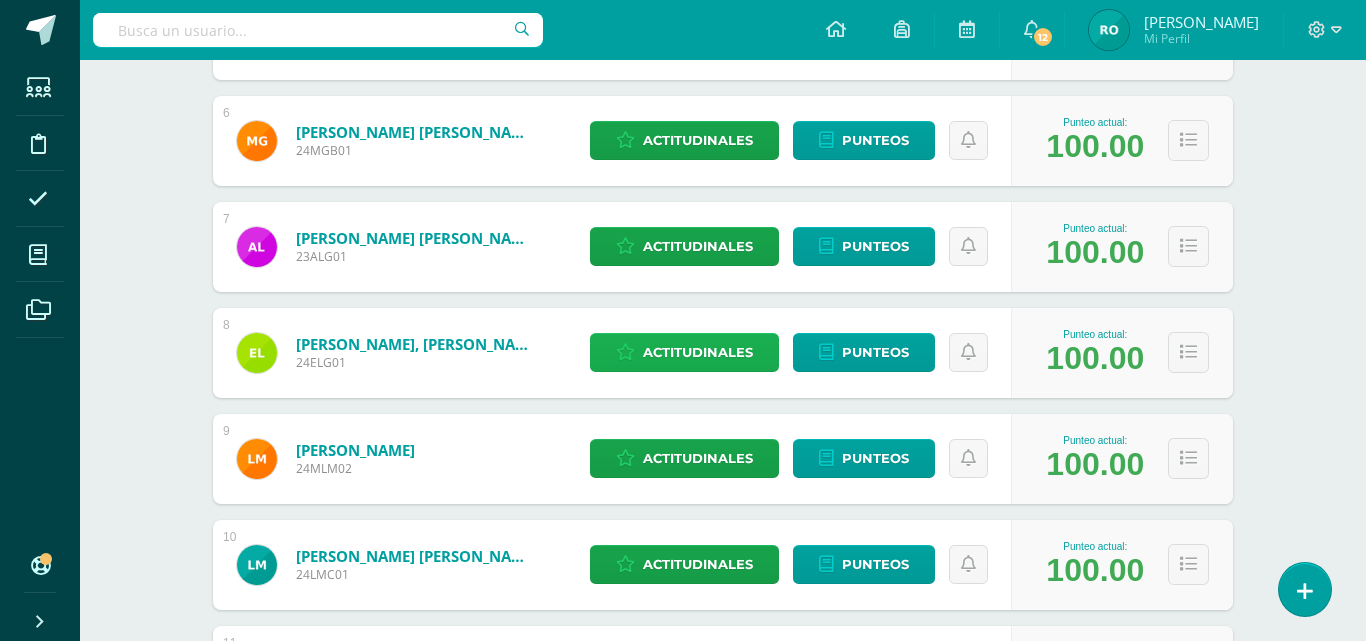 click on "Se preocupa por sus compañeros
(Dimensión Vocacional)" at bounding box center [0, 0] 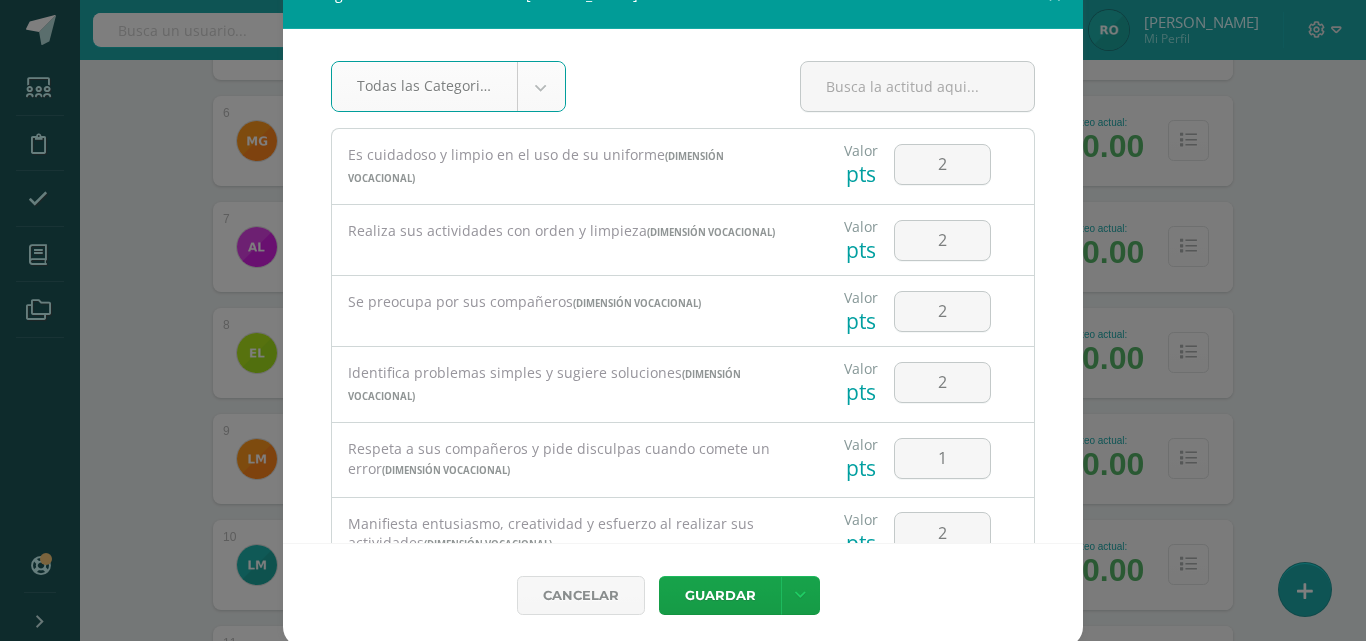 scroll, scrollTop: 45, scrollLeft: 0, axis: vertical 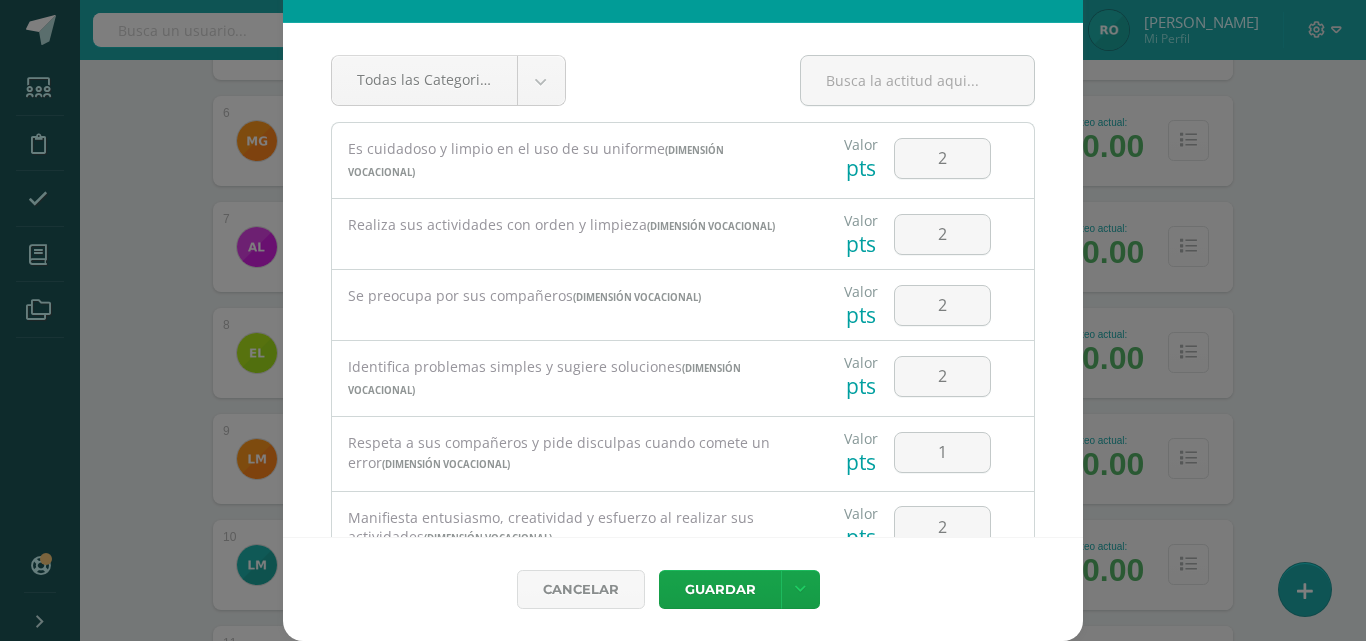 click on "Asignación de Actitudinales de  Emerick Alejandro López Gómez
Todas las Categorias
Todas las Categorias
Dimensión Vocacional
Dimensión de la Experiencia Asociativa
Dimensión de la Educación a la Fe
Dimensión Educativo - Cultural
Sin Categoría" at bounding box center [683, 298] 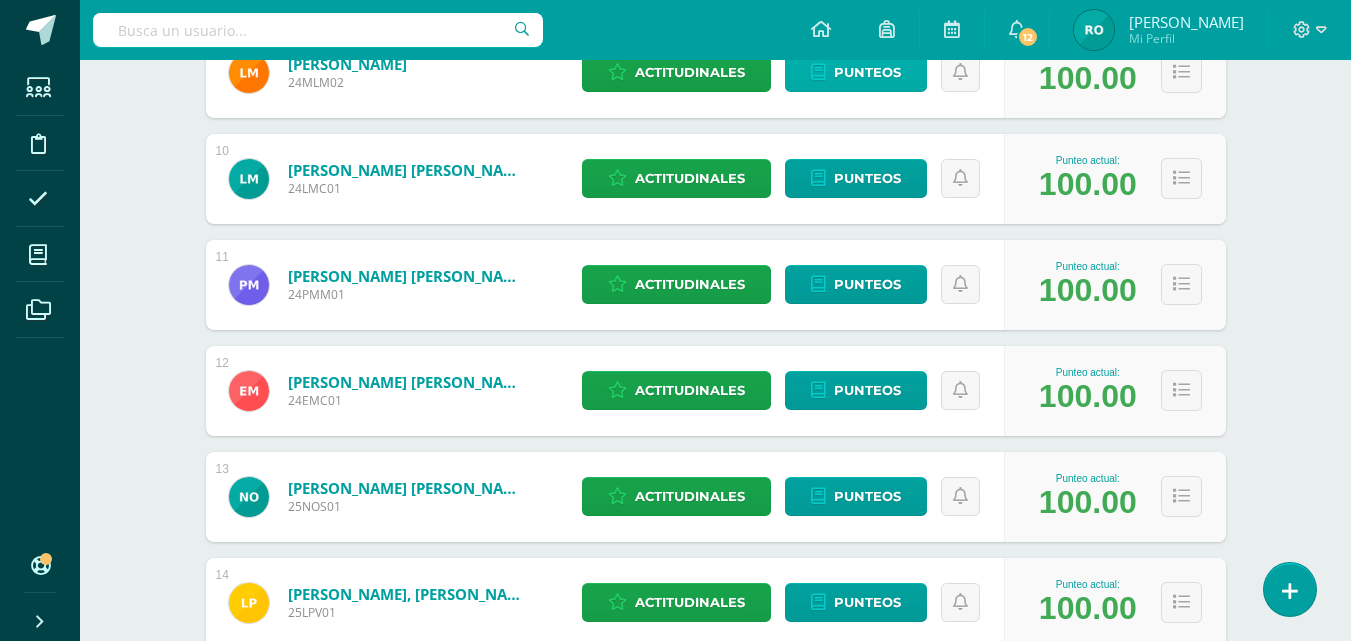 scroll, scrollTop: 1269, scrollLeft: 0, axis: vertical 